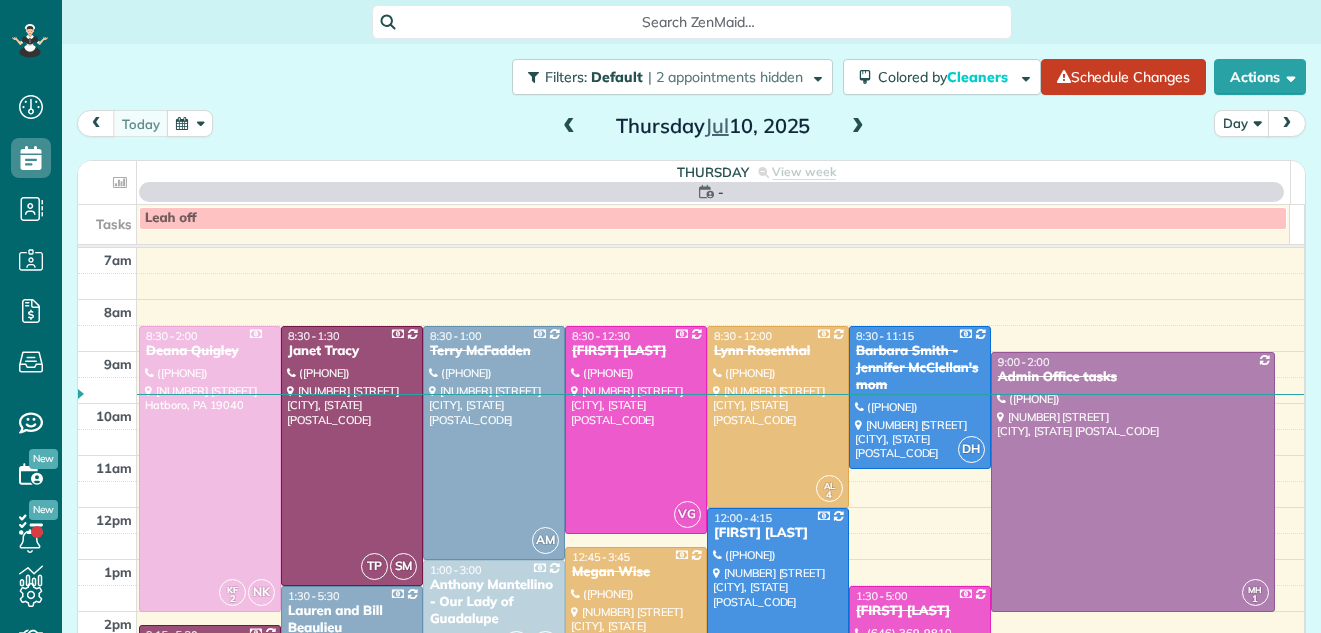 scroll, scrollTop: 0, scrollLeft: 0, axis: both 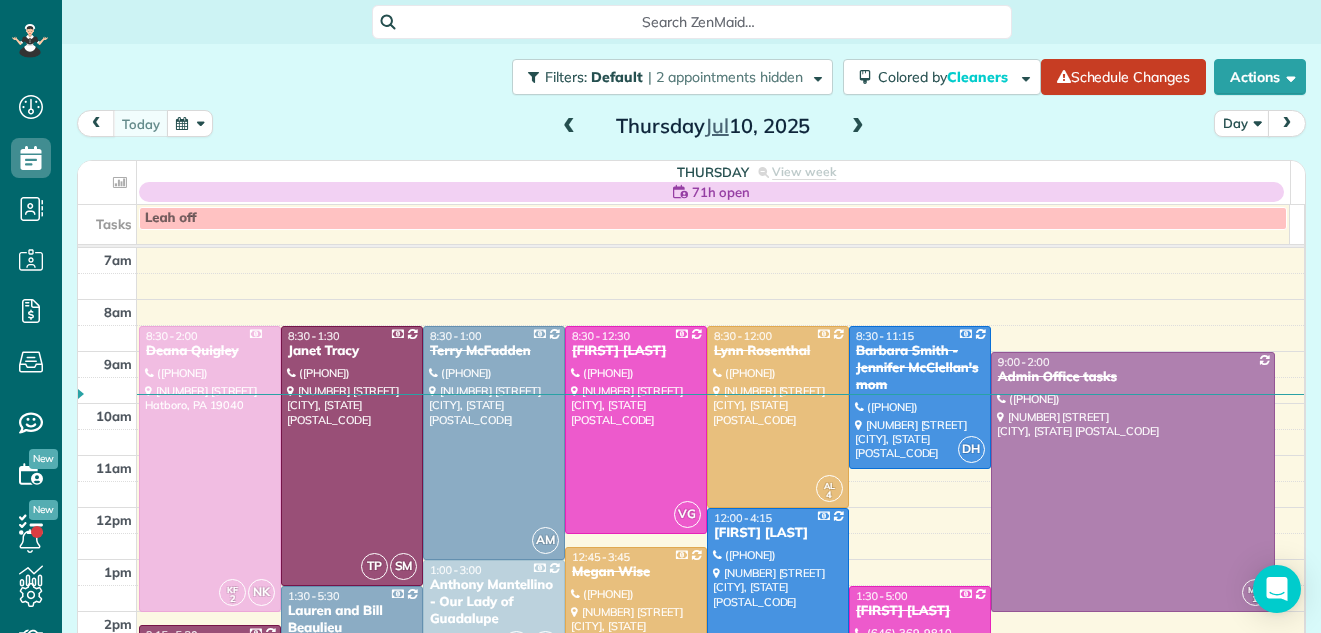 click at bounding box center [858, 127] 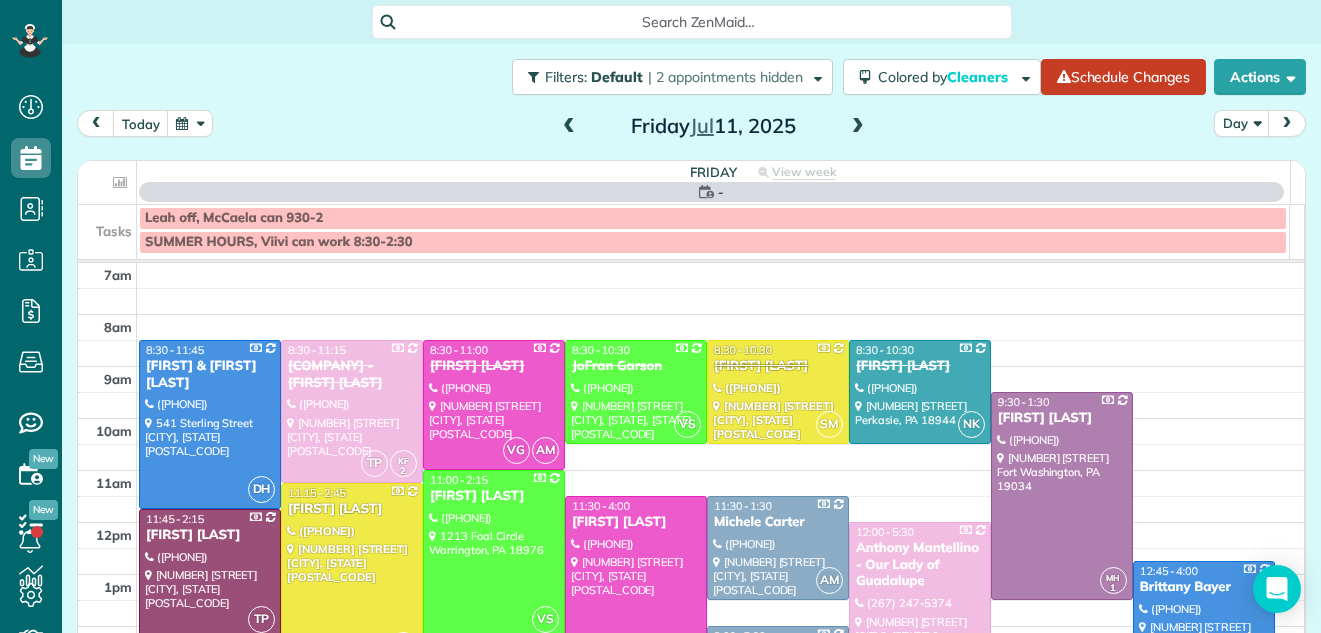 click at bounding box center (858, 127) 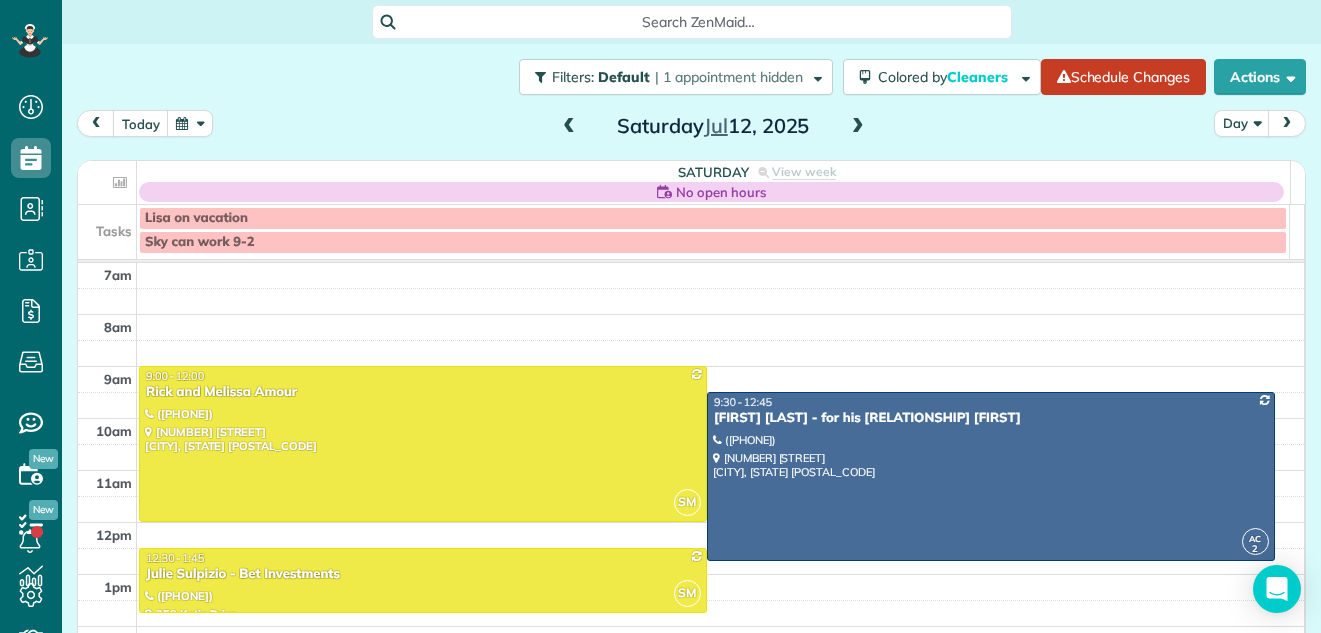 click at bounding box center (858, 127) 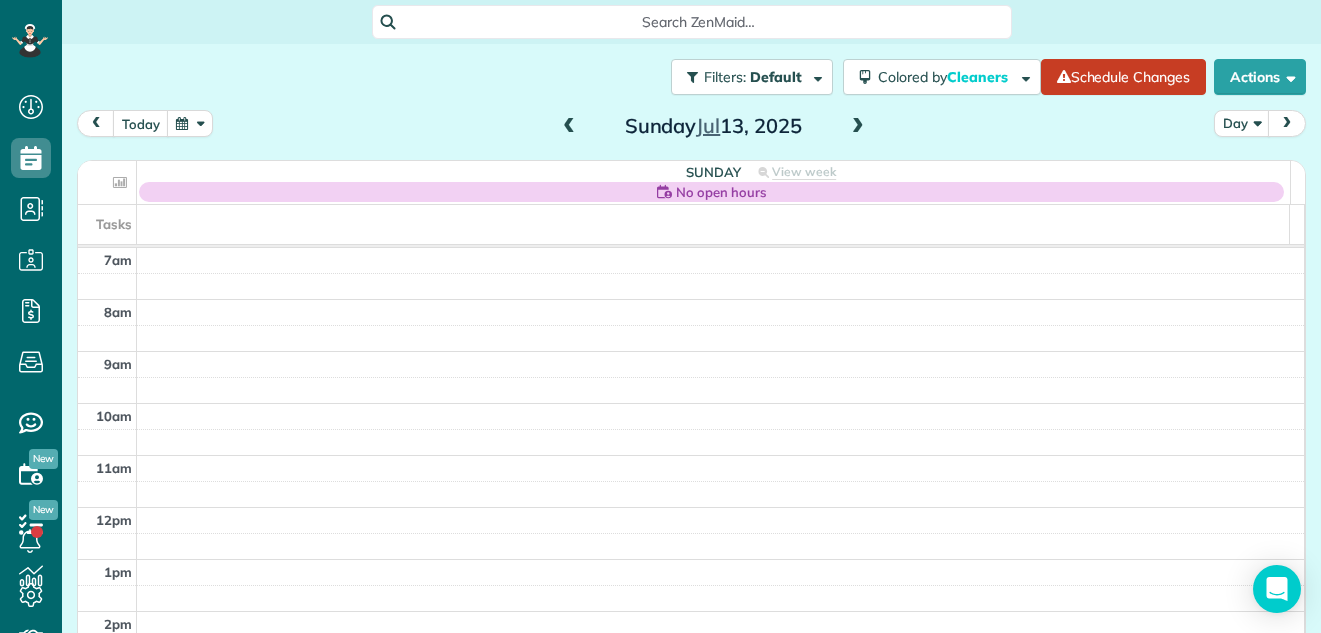 click at bounding box center [858, 127] 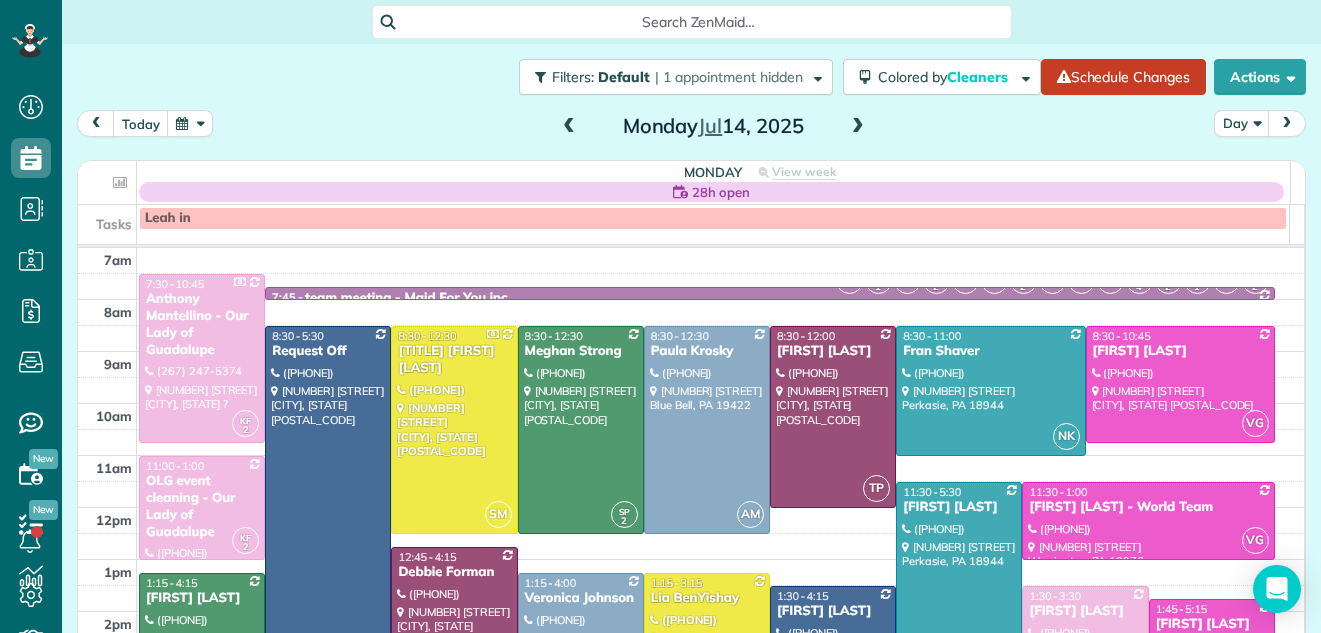 click at bounding box center [858, 127] 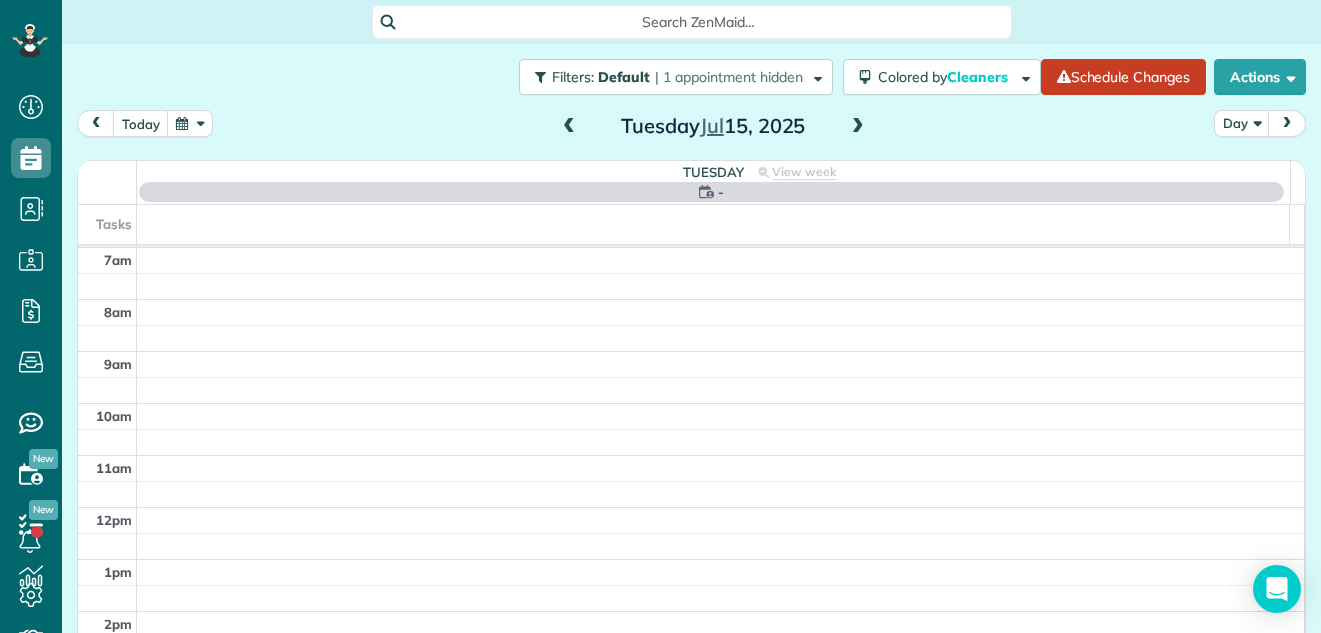 click at bounding box center (569, 127) 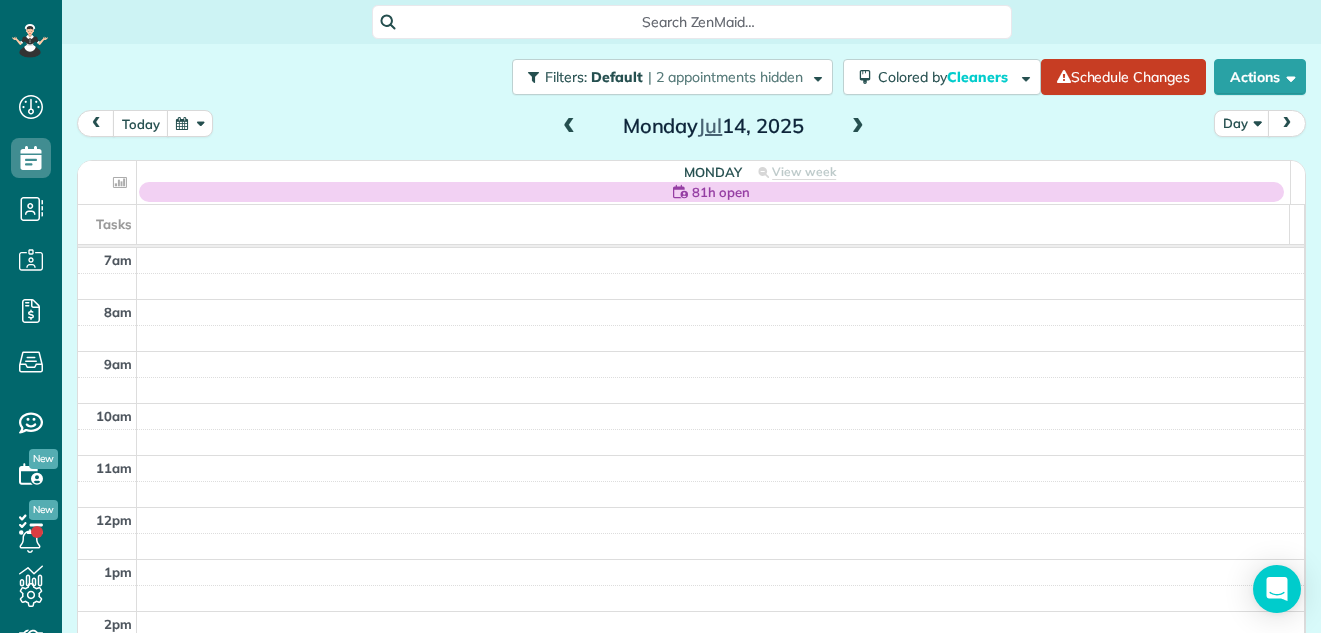 click at bounding box center (569, 127) 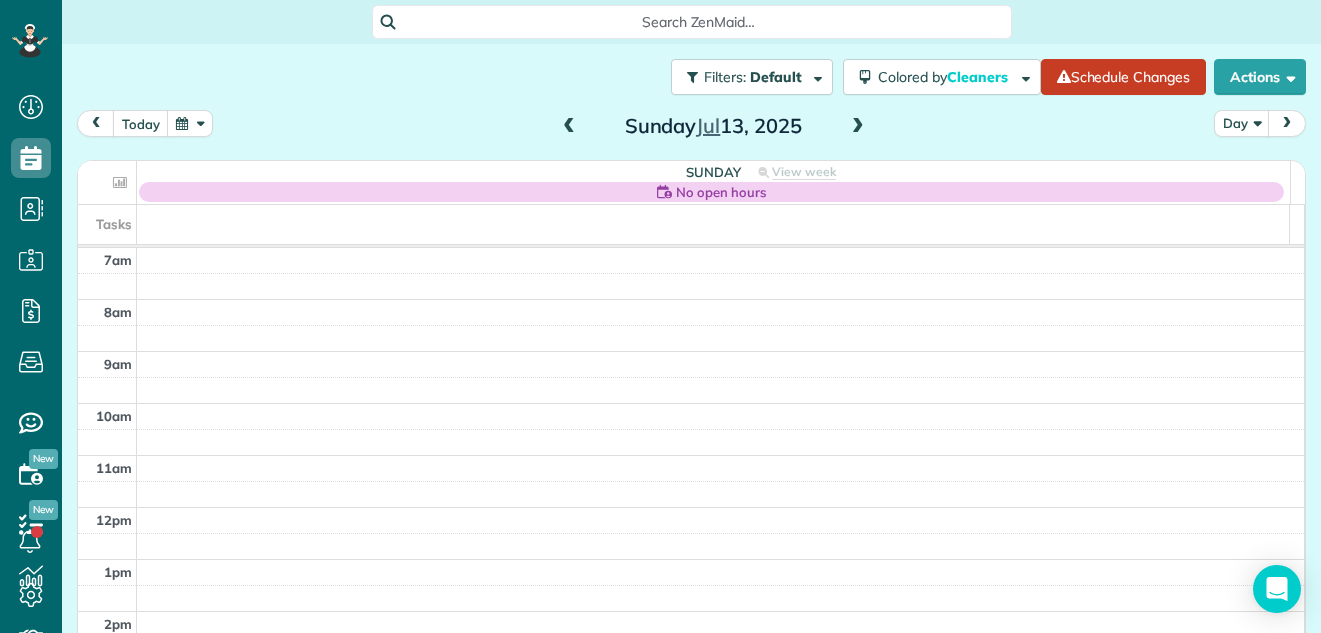 click at bounding box center (569, 127) 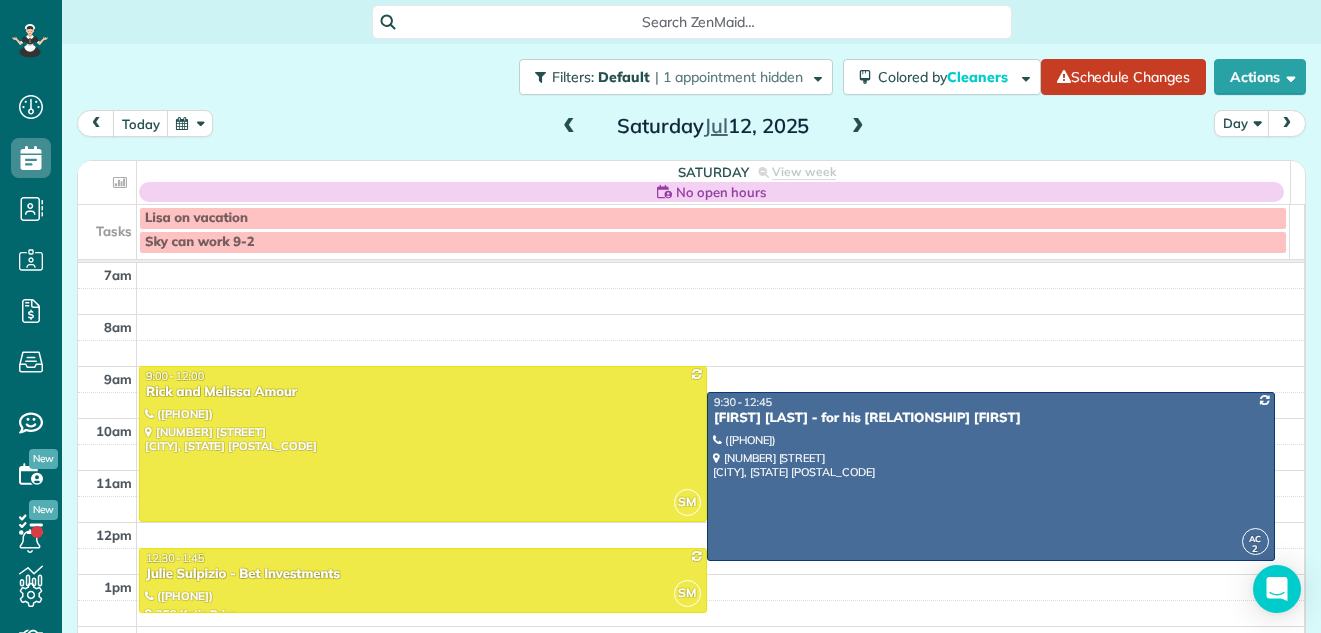 click at bounding box center (858, 127) 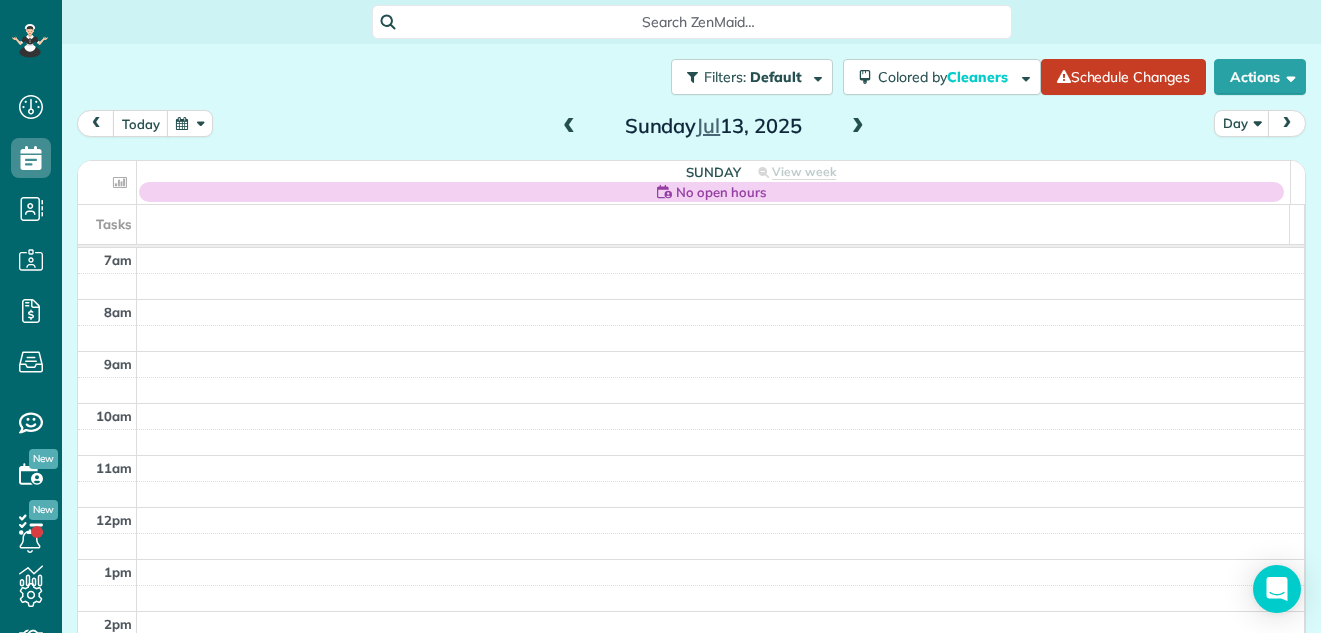 click at bounding box center [858, 127] 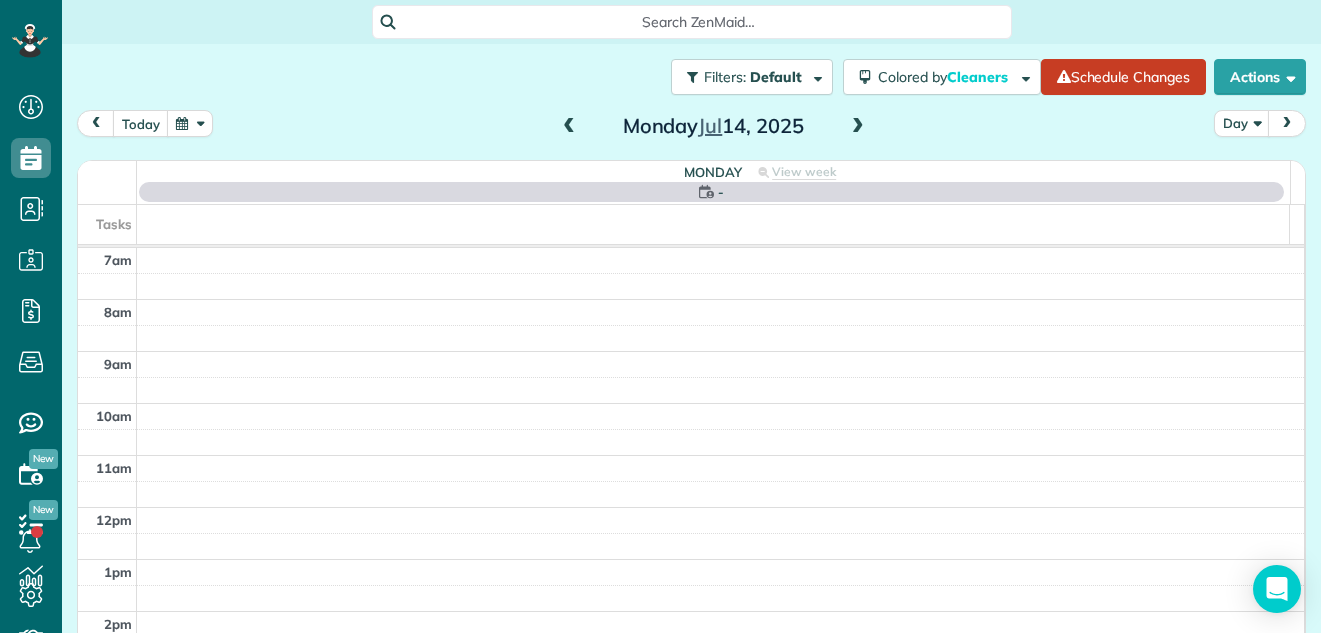 click at bounding box center (858, 127) 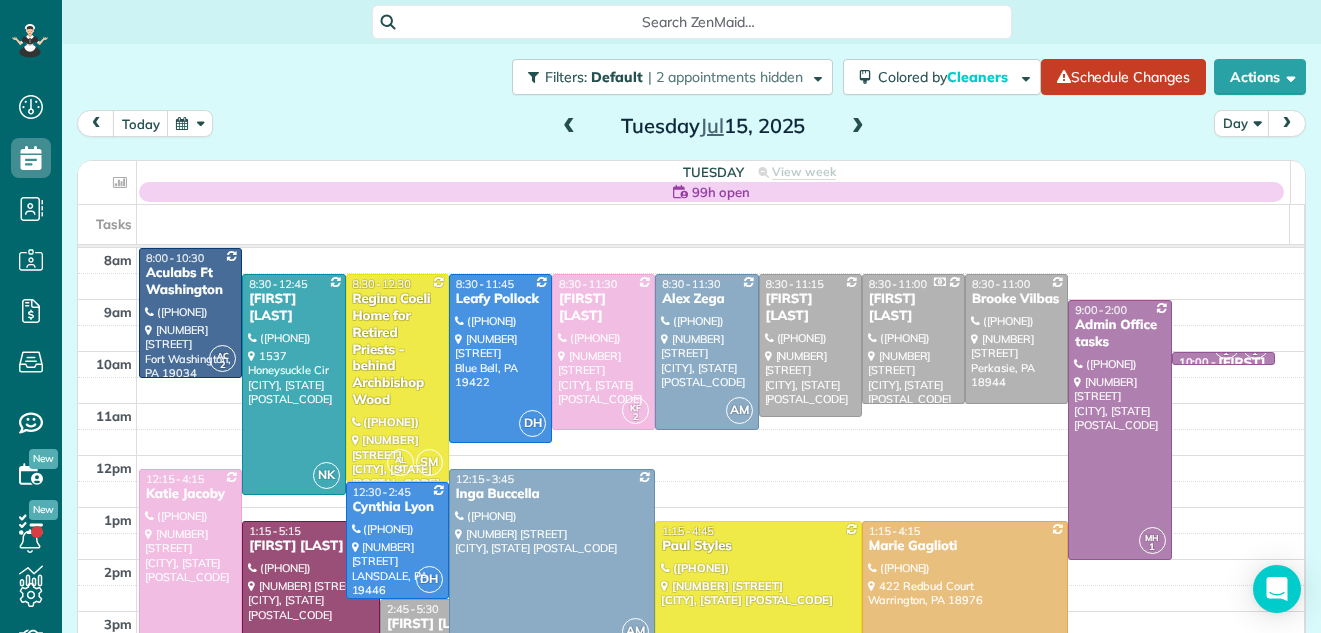 scroll, scrollTop: 58, scrollLeft: 0, axis: vertical 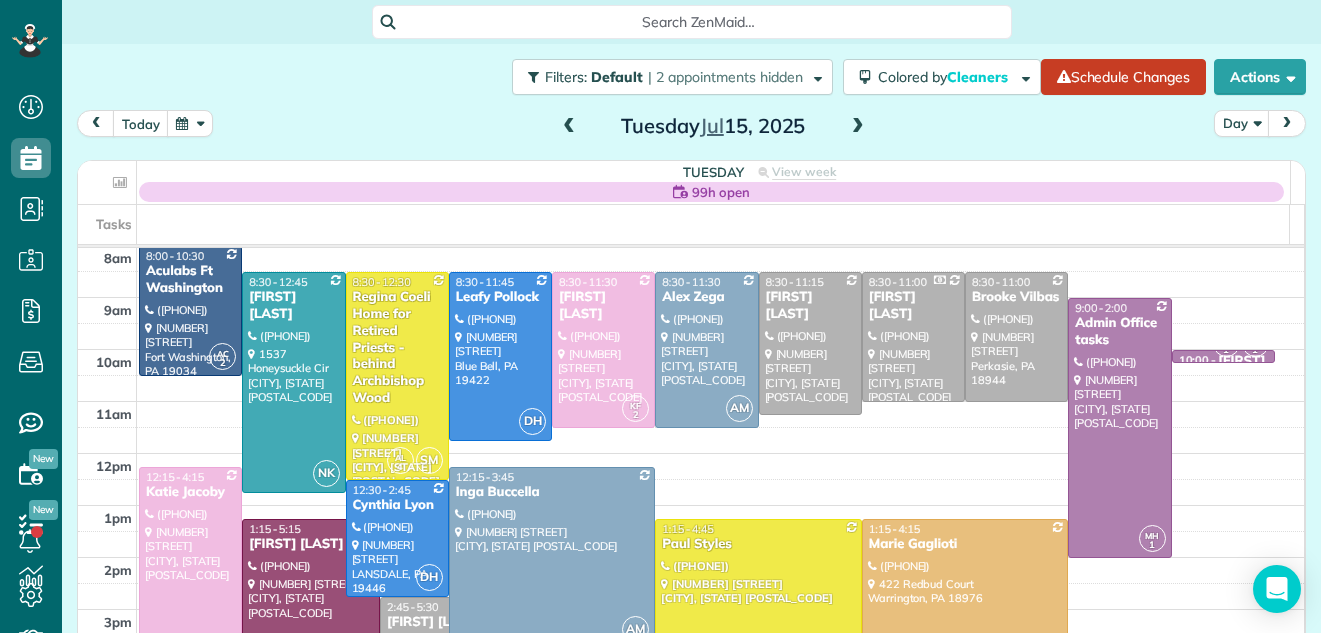 click at bounding box center (569, 127) 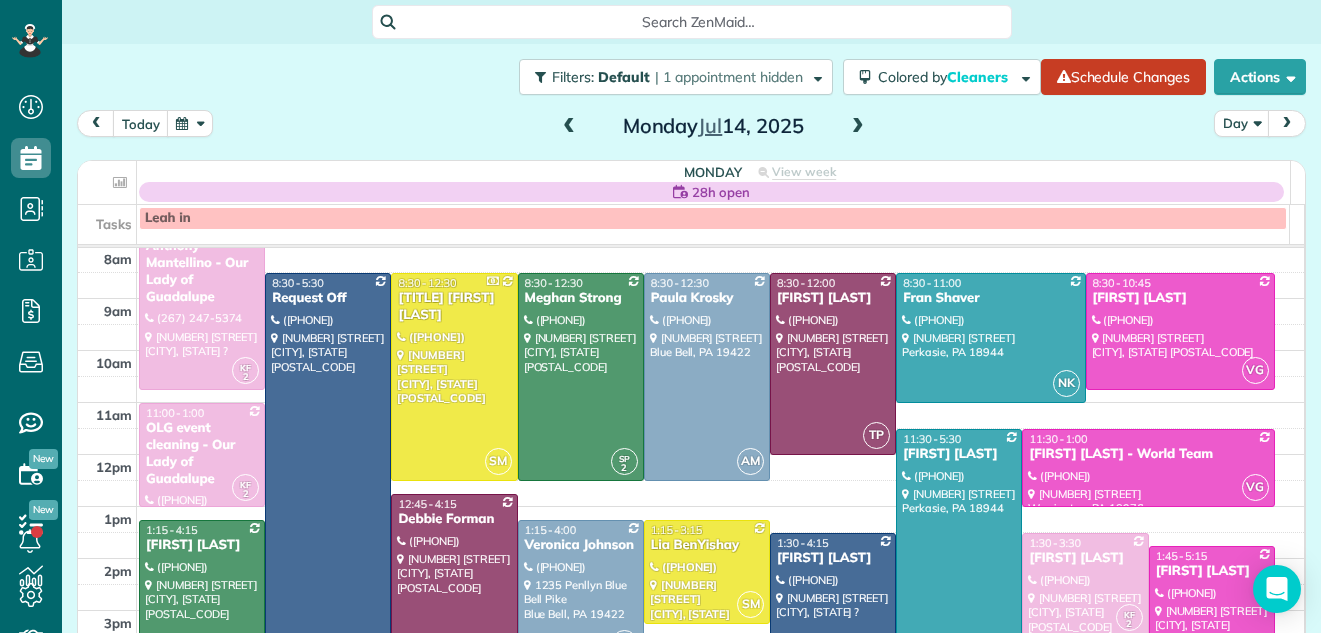 scroll, scrollTop: 68, scrollLeft: 0, axis: vertical 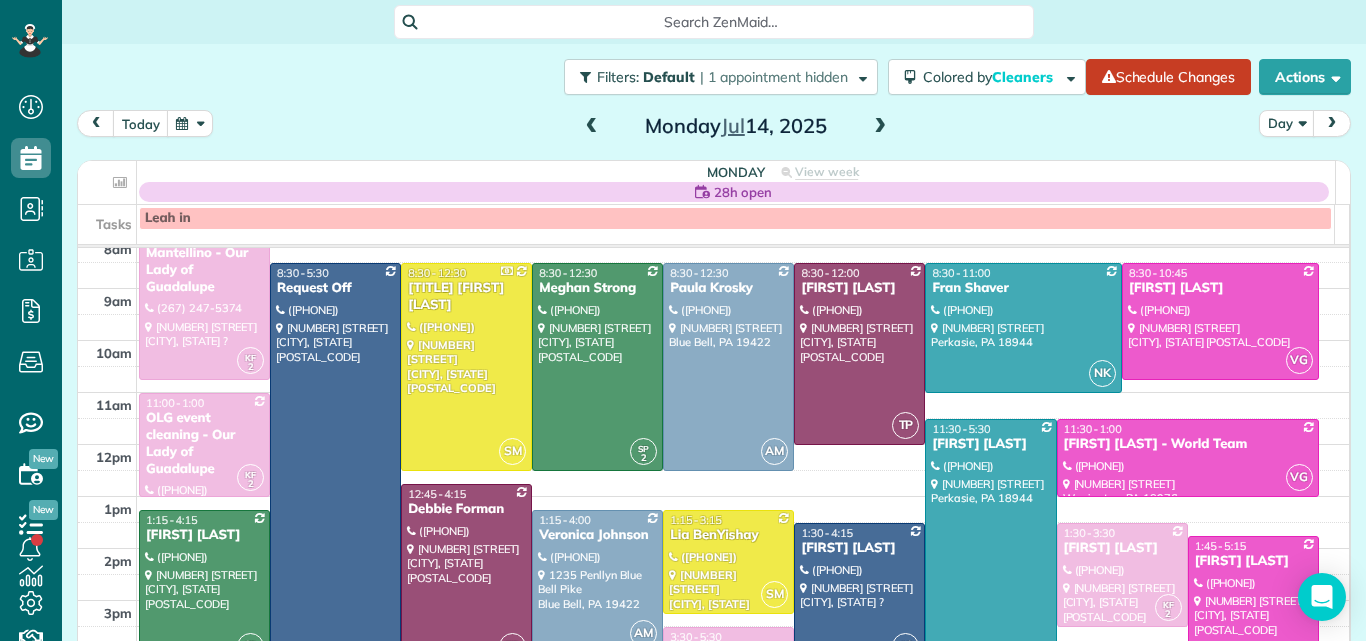 click at bounding box center [592, 127] 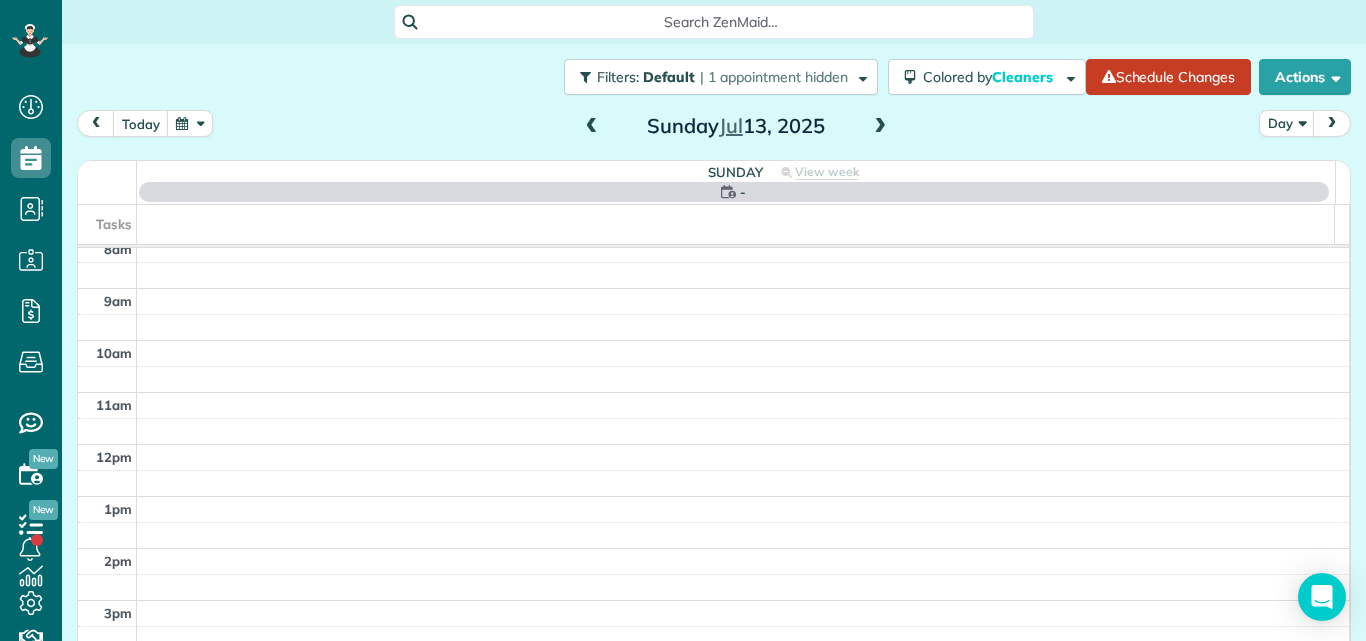 scroll, scrollTop: 0, scrollLeft: 0, axis: both 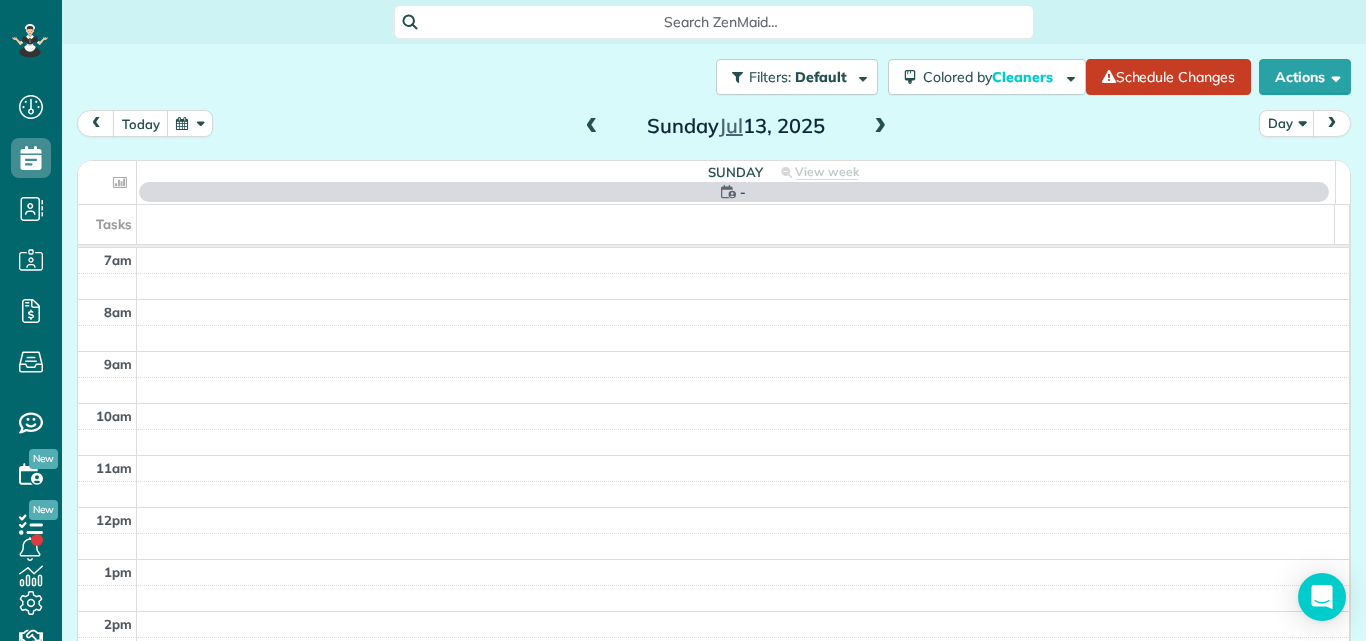 click at bounding box center (592, 127) 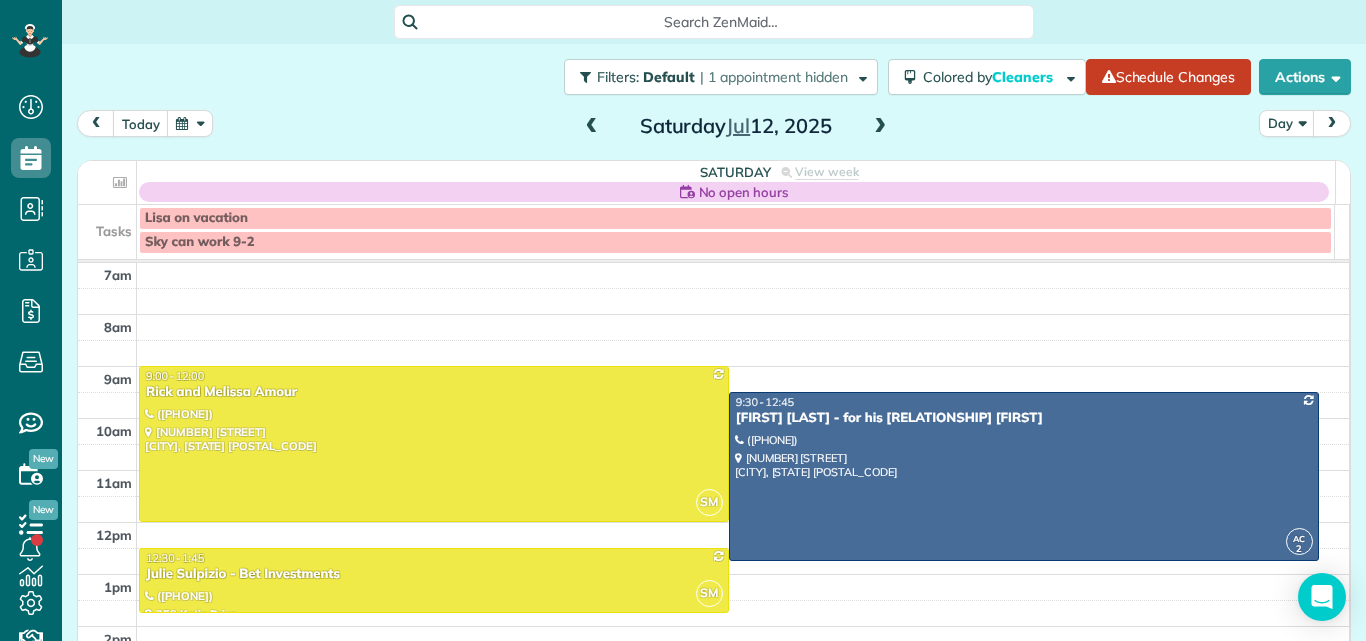 click at bounding box center [592, 127] 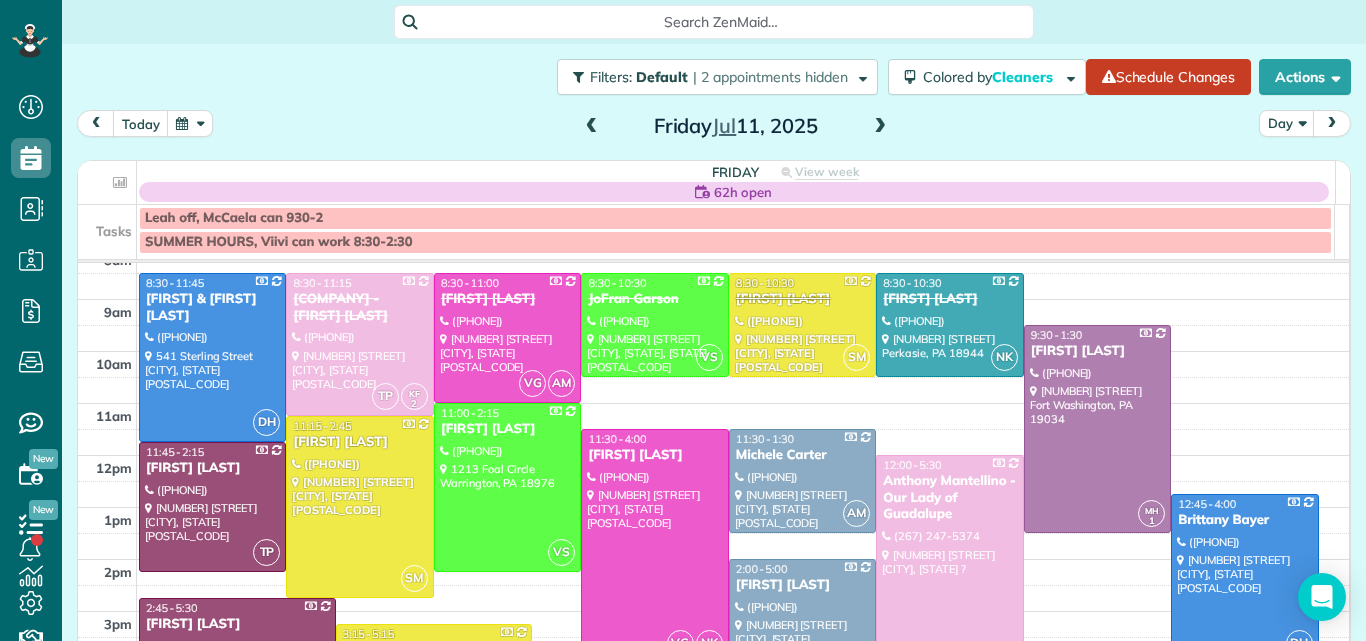scroll, scrollTop: 47, scrollLeft: 0, axis: vertical 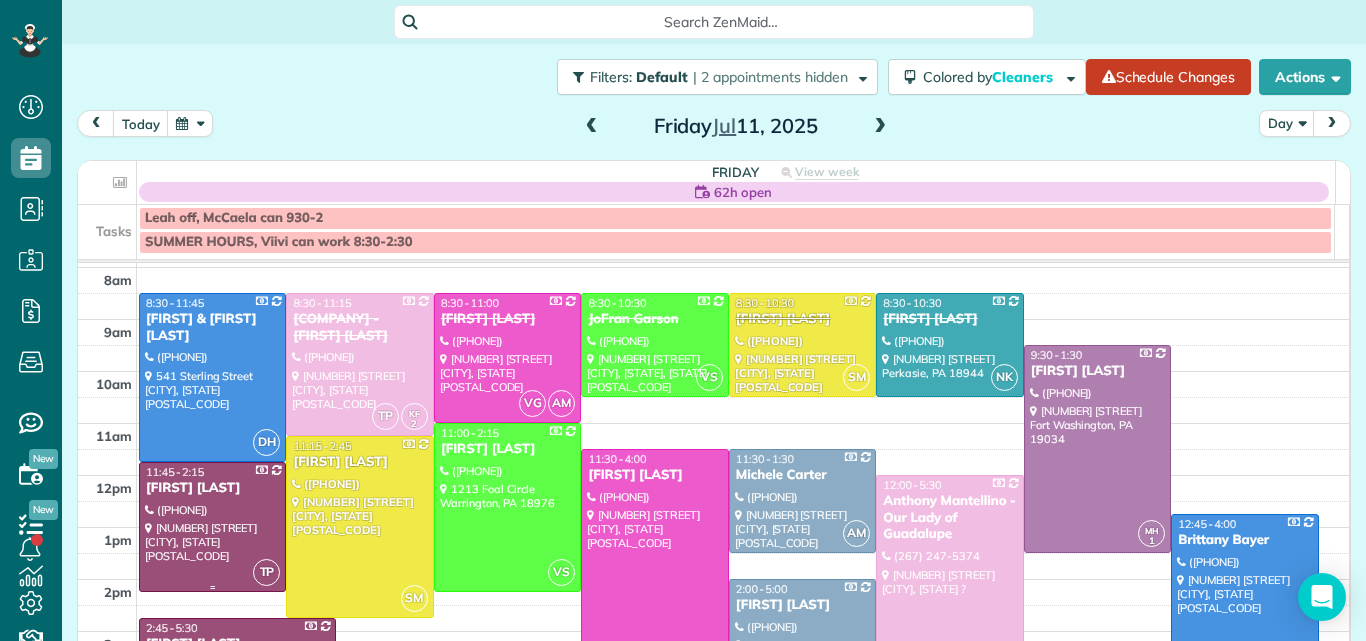 click at bounding box center (212, 527) 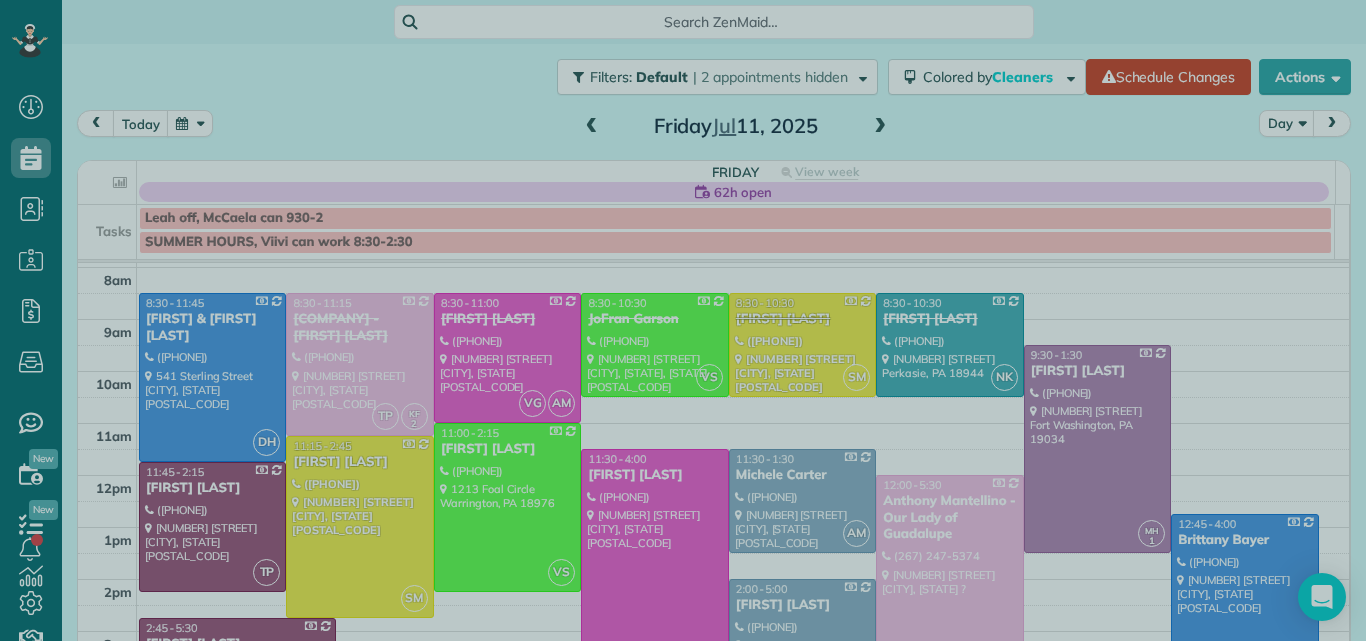 click at bounding box center (683, 320) 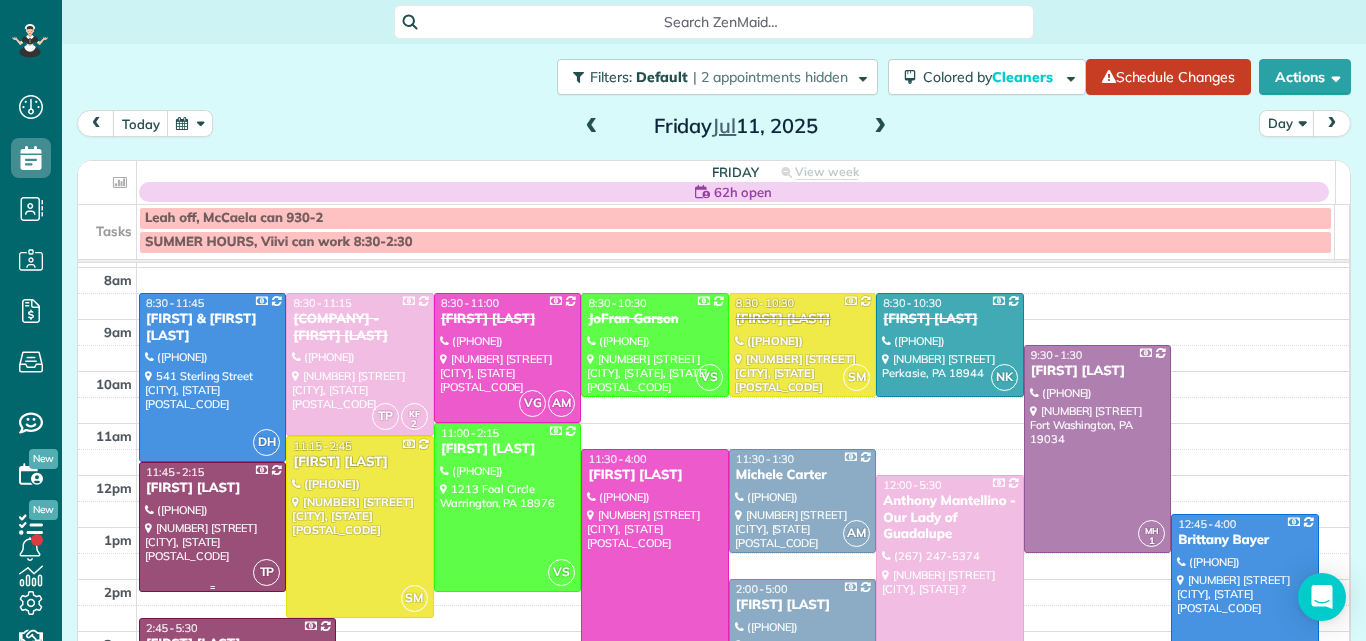 click at bounding box center [212, 527] 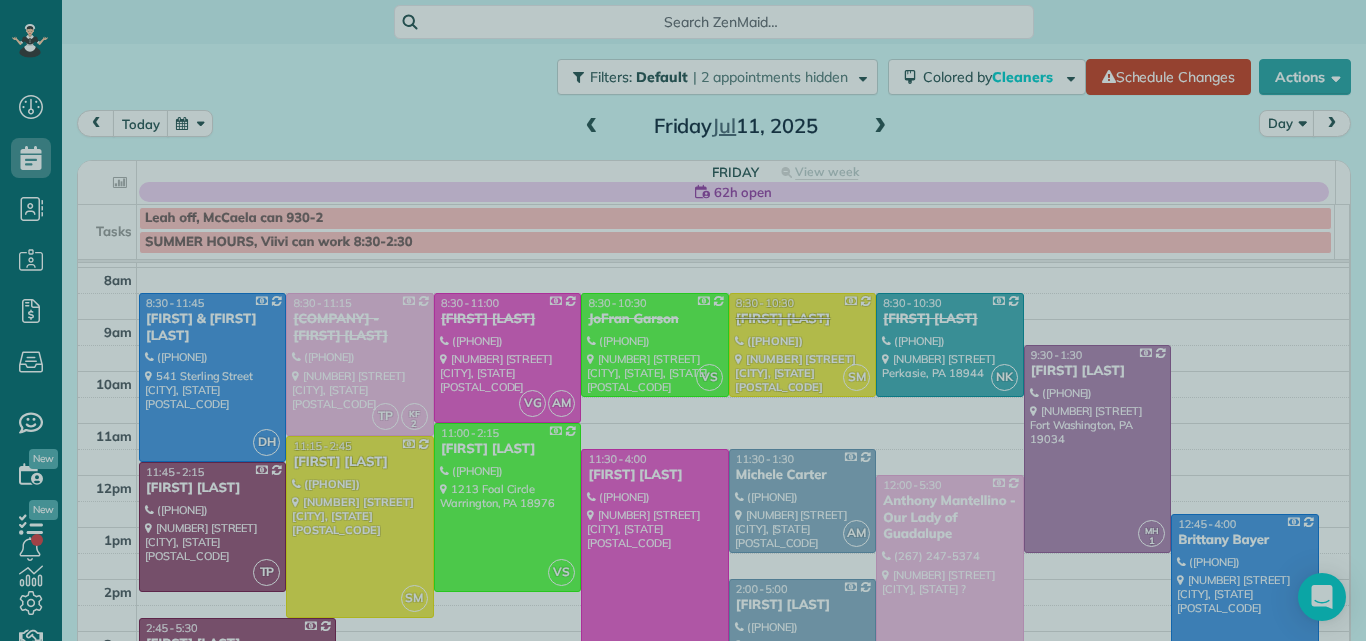 click at bounding box center [683, 320] 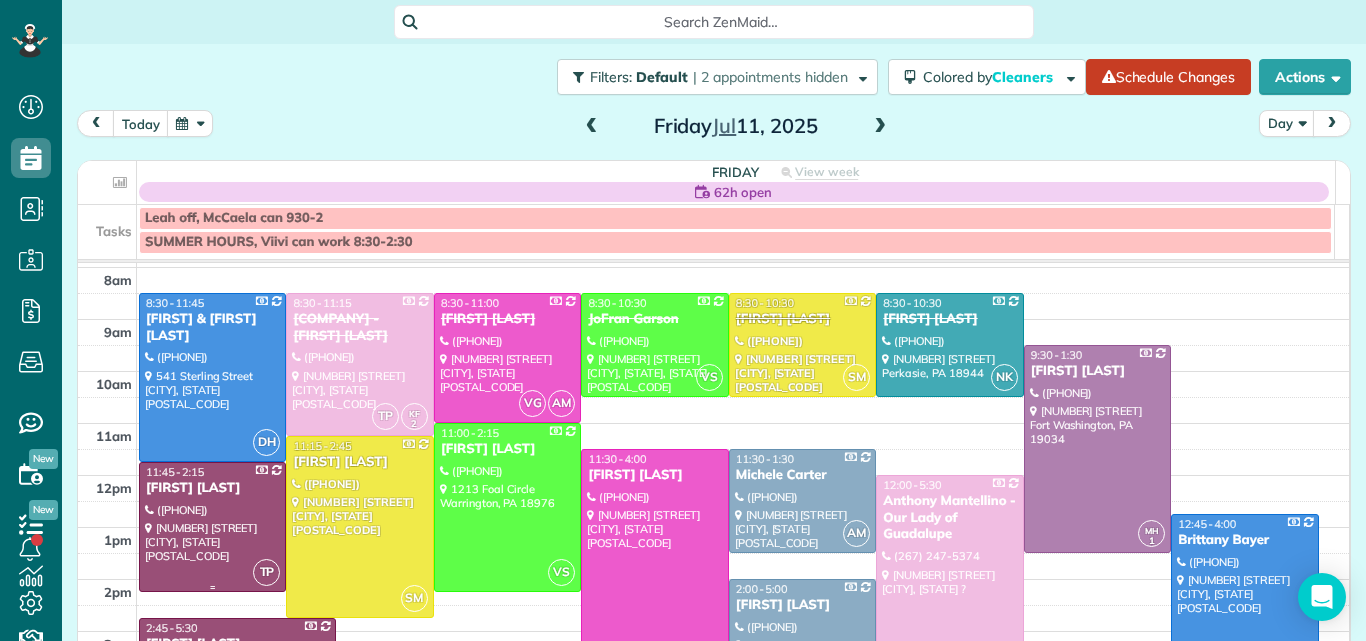 click at bounding box center [212, 527] 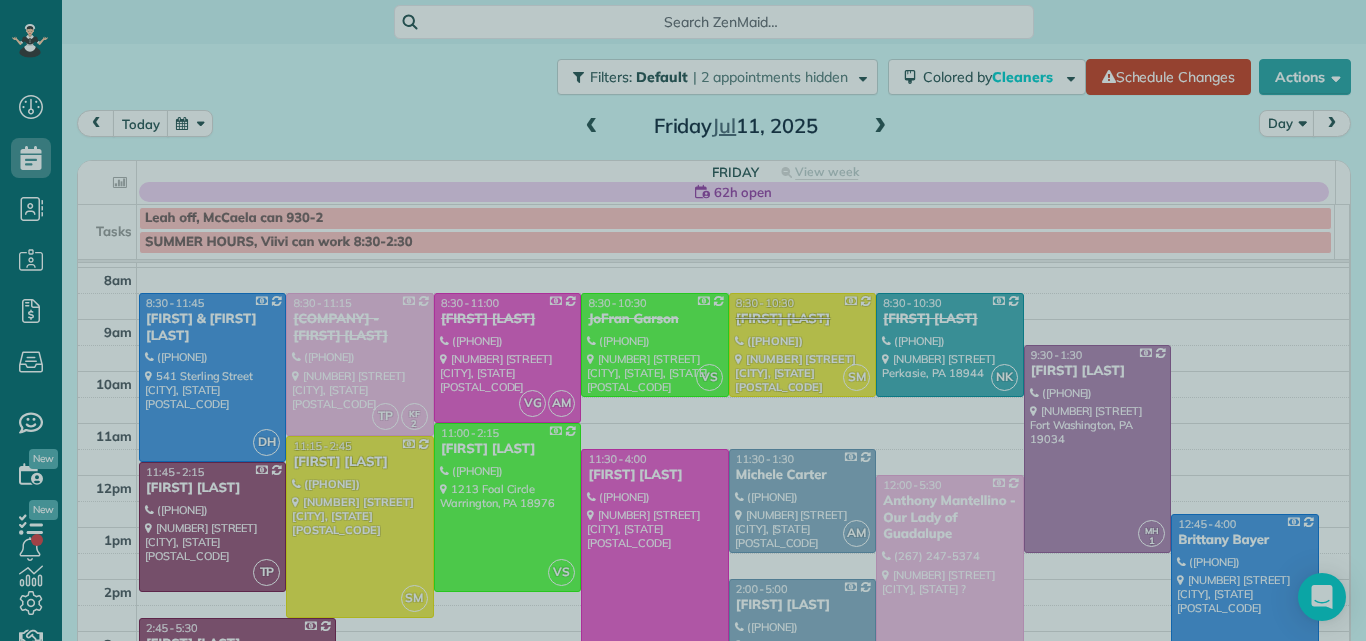click at bounding box center [683, 320] 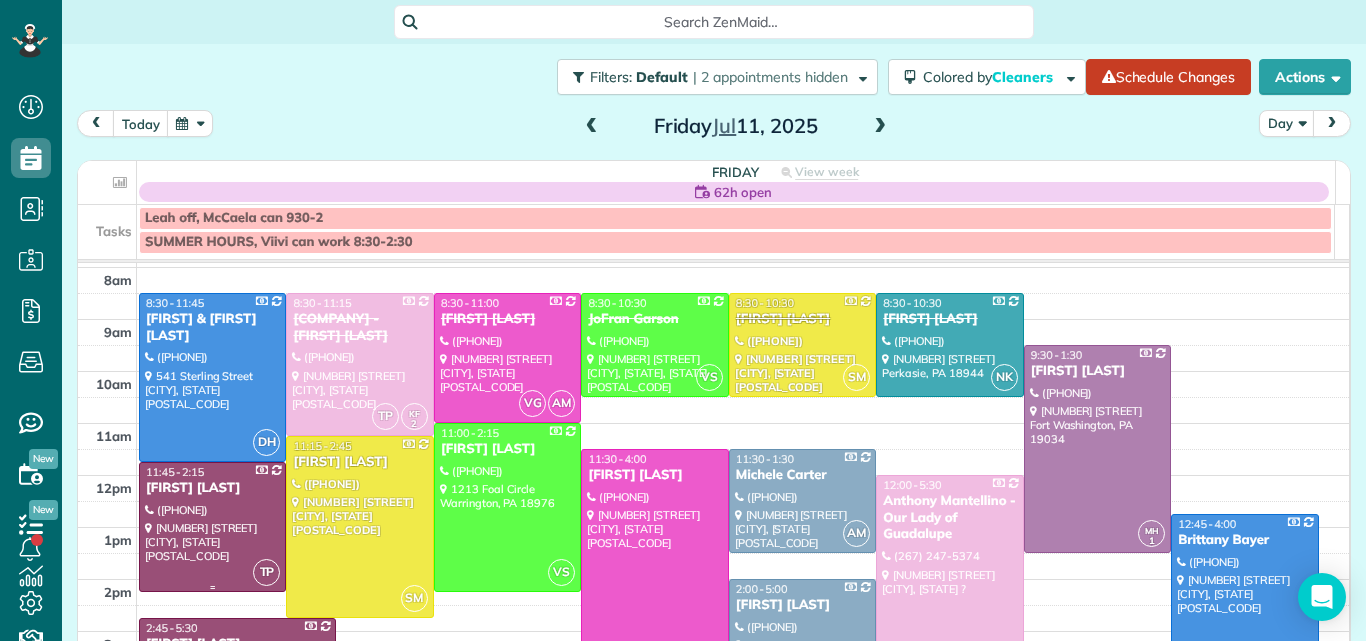 click at bounding box center (212, 527) 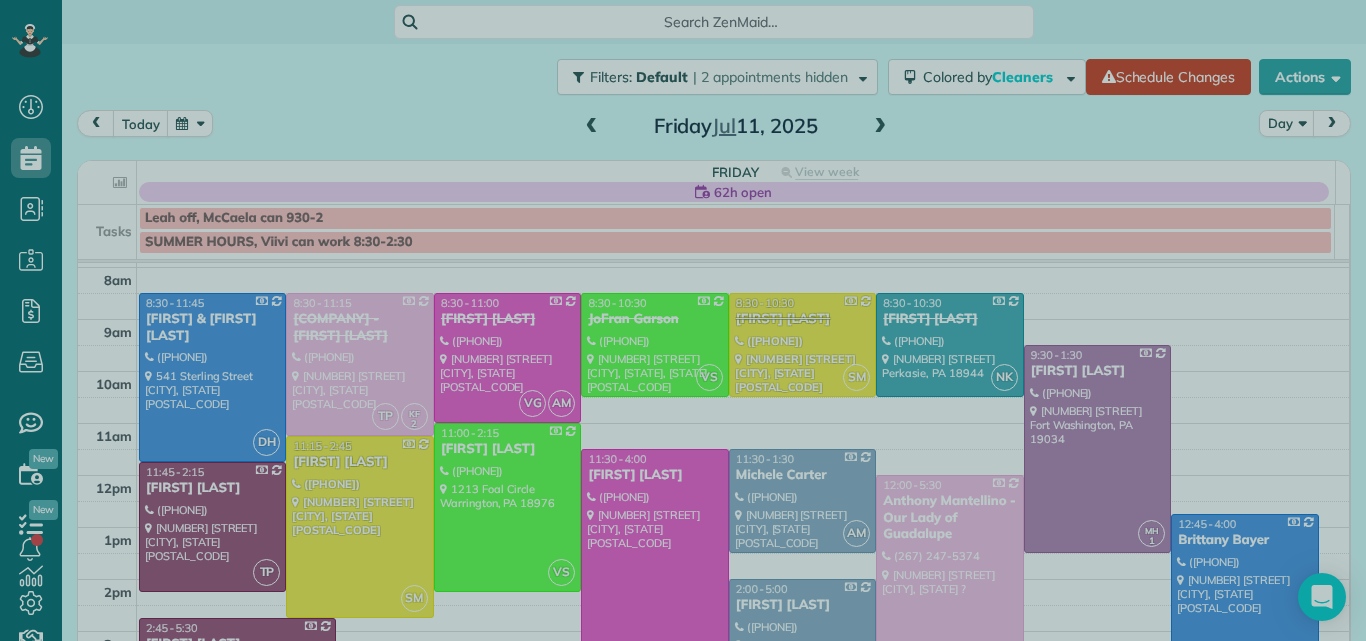 click at bounding box center (683, 320) 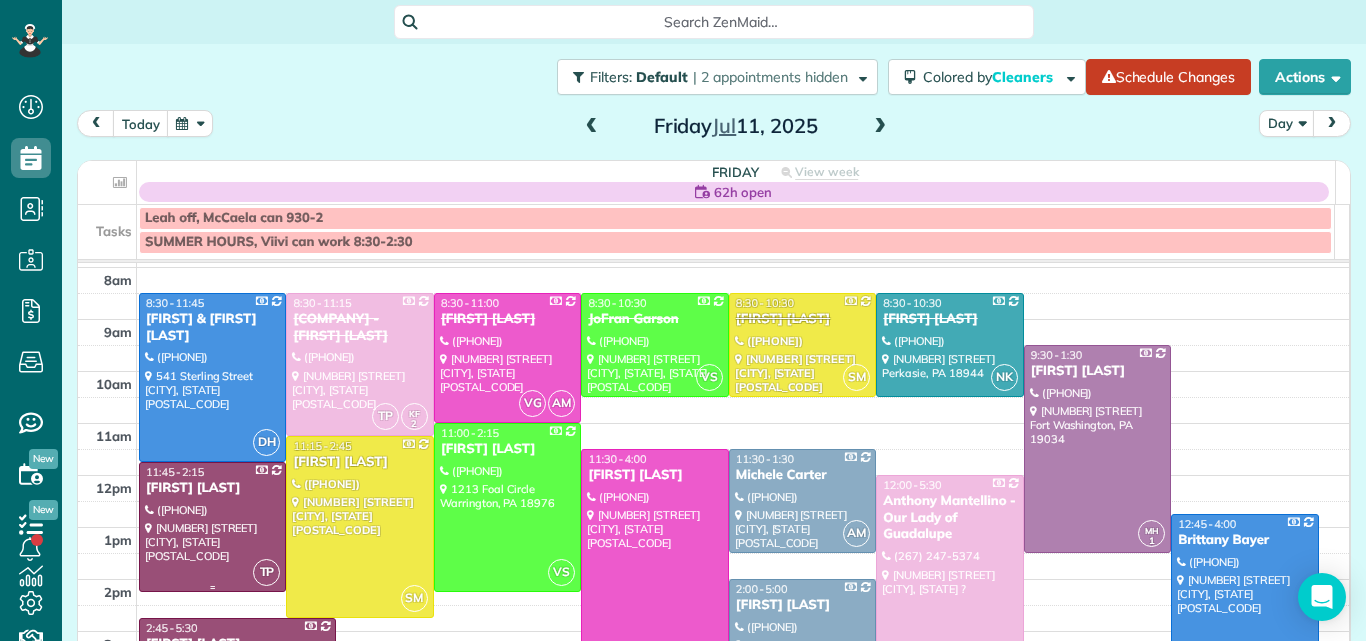 click at bounding box center [212, 527] 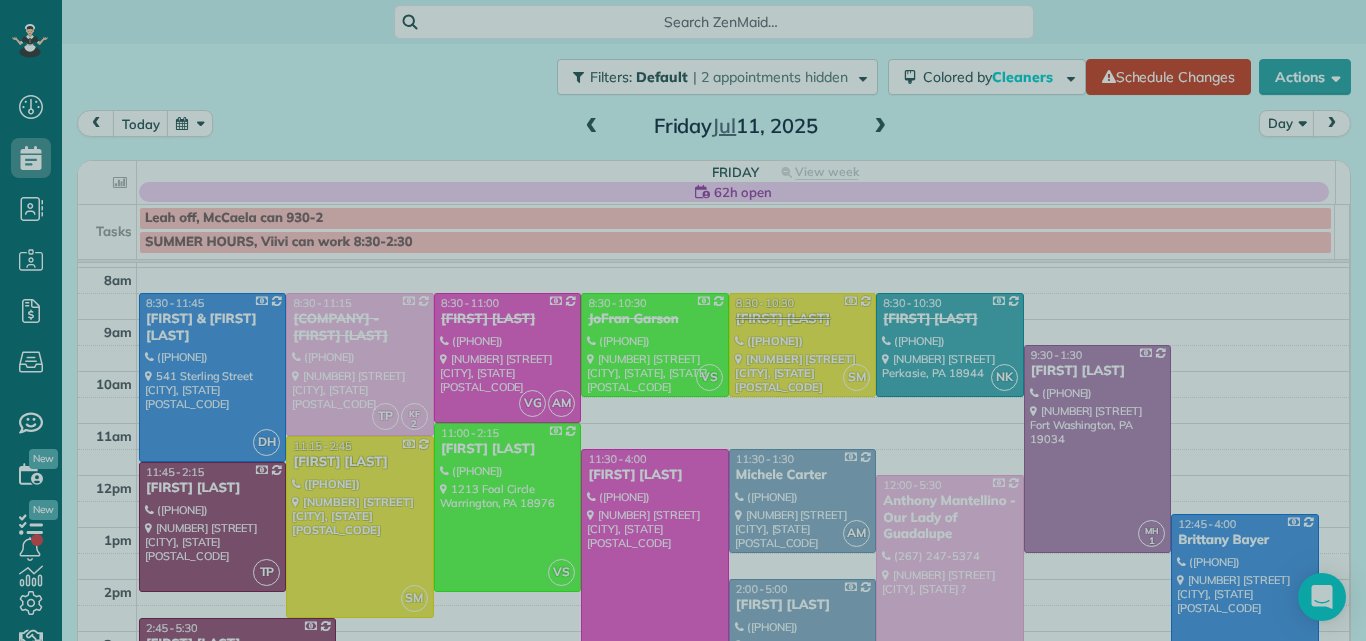 click at bounding box center (683, 320) 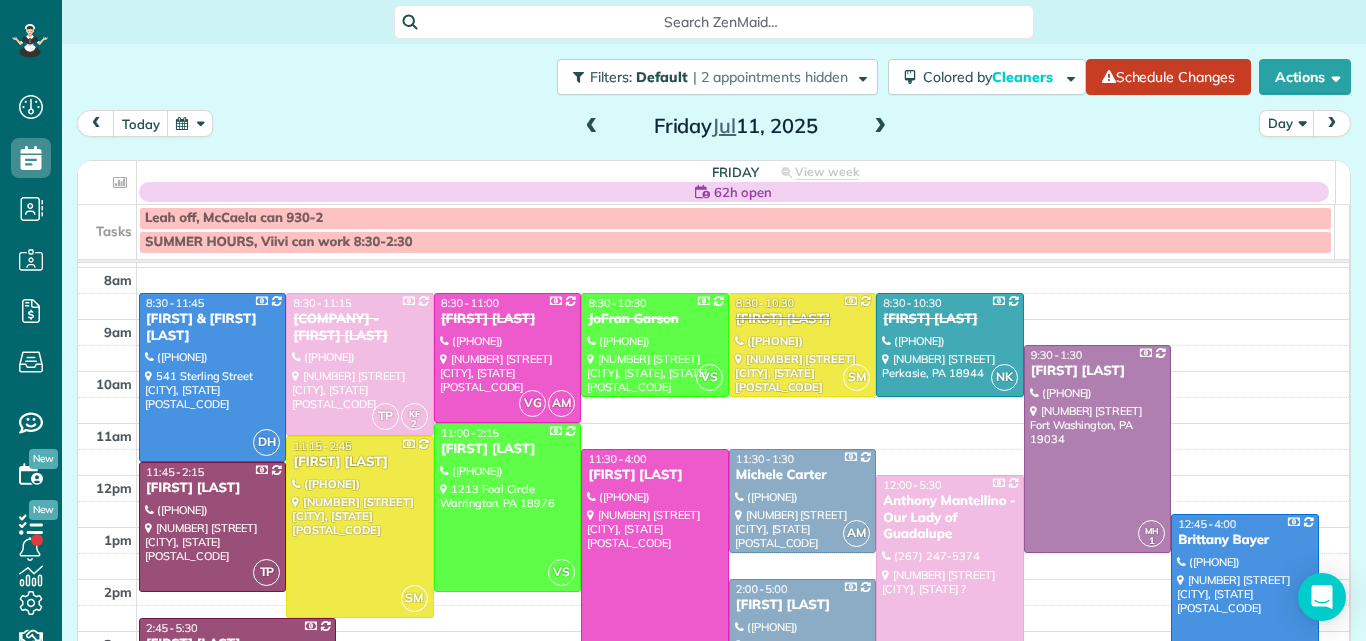 click at bounding box center [683, 320] 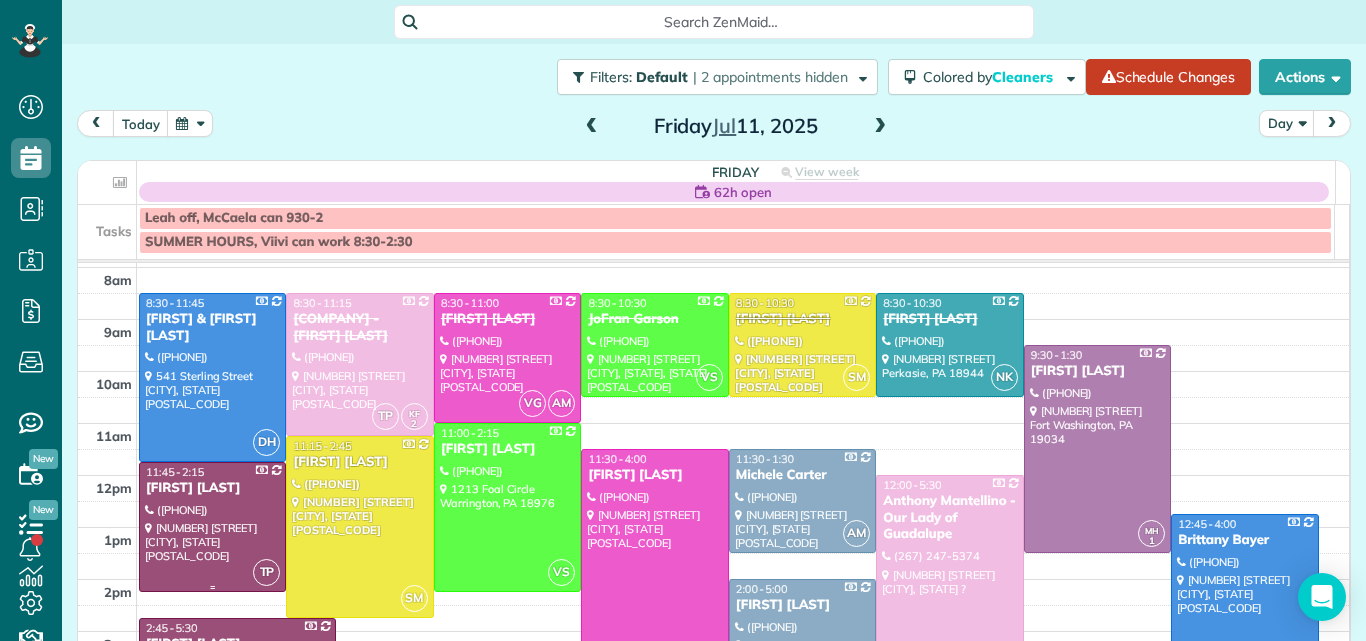 click at bounding box center [212, 527] 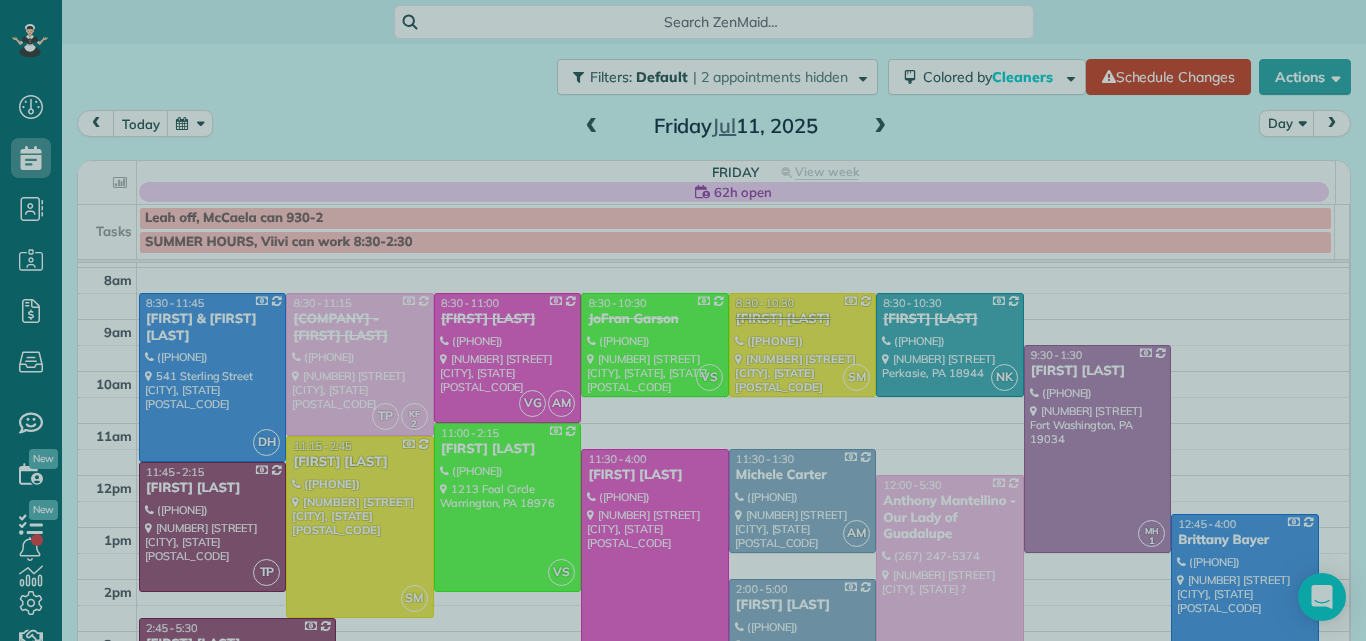 click at bounding box center (683, 320) 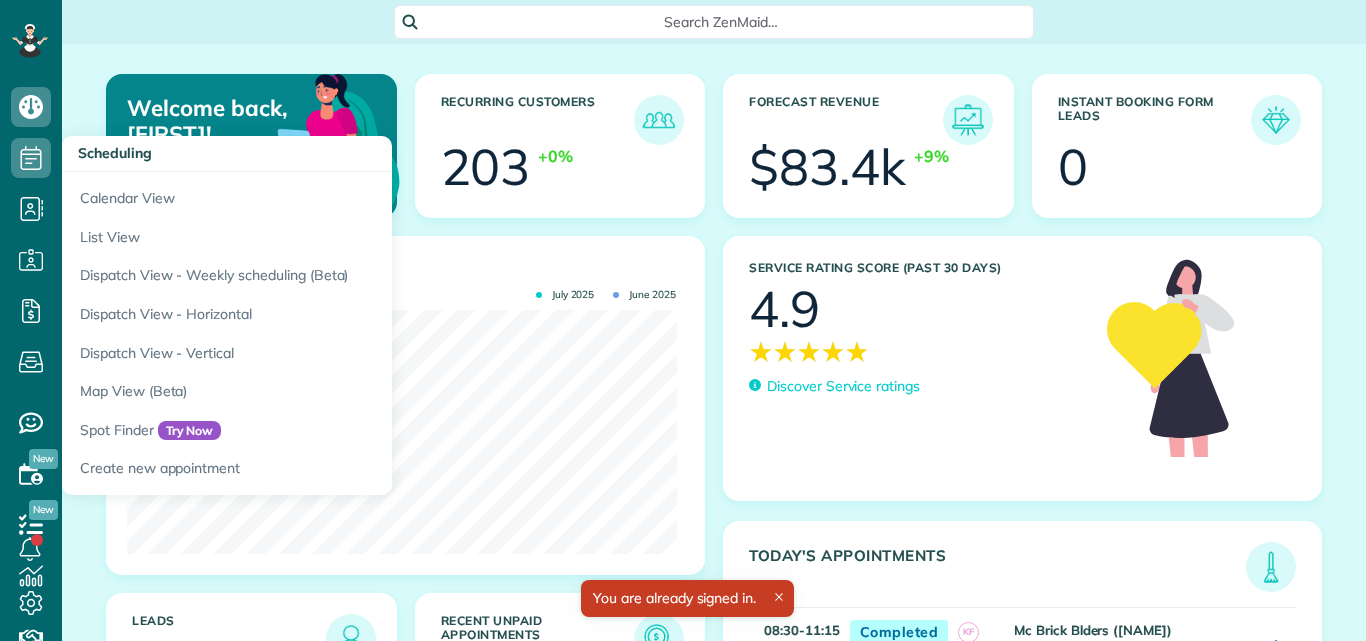 scroll, scrollTop: 0, scrollLeft: 0, axis: both 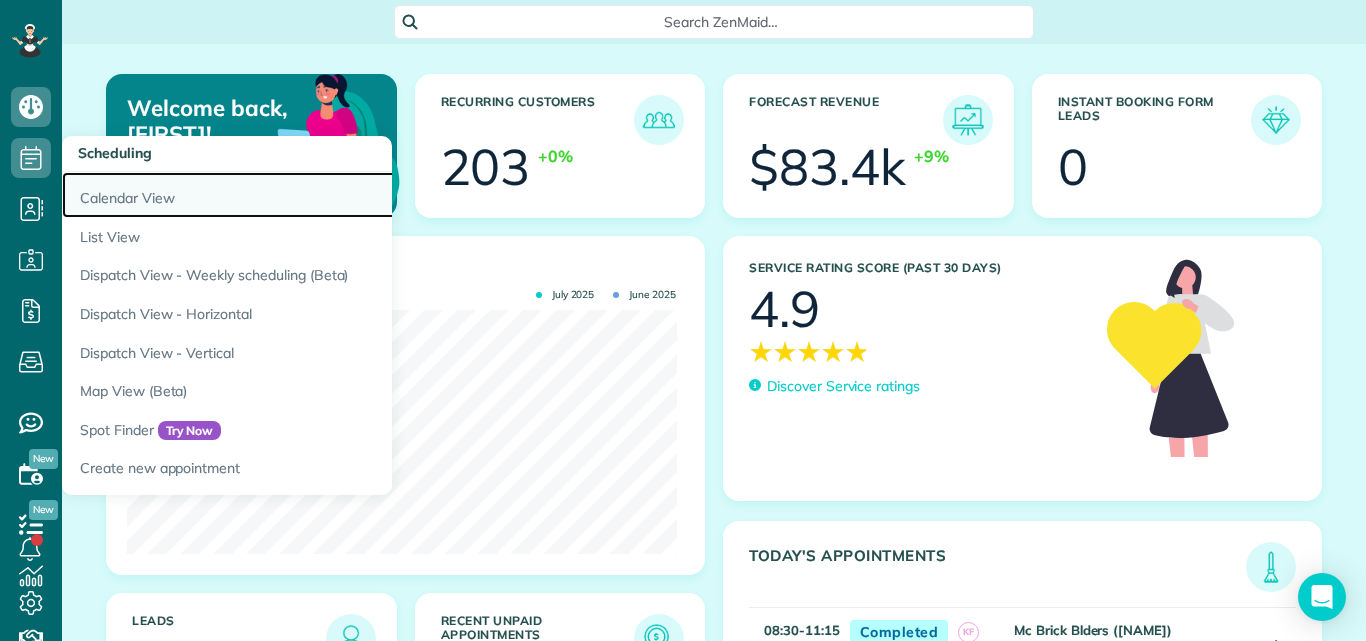 click on "Calendar View" at bounding box center (312, 195) 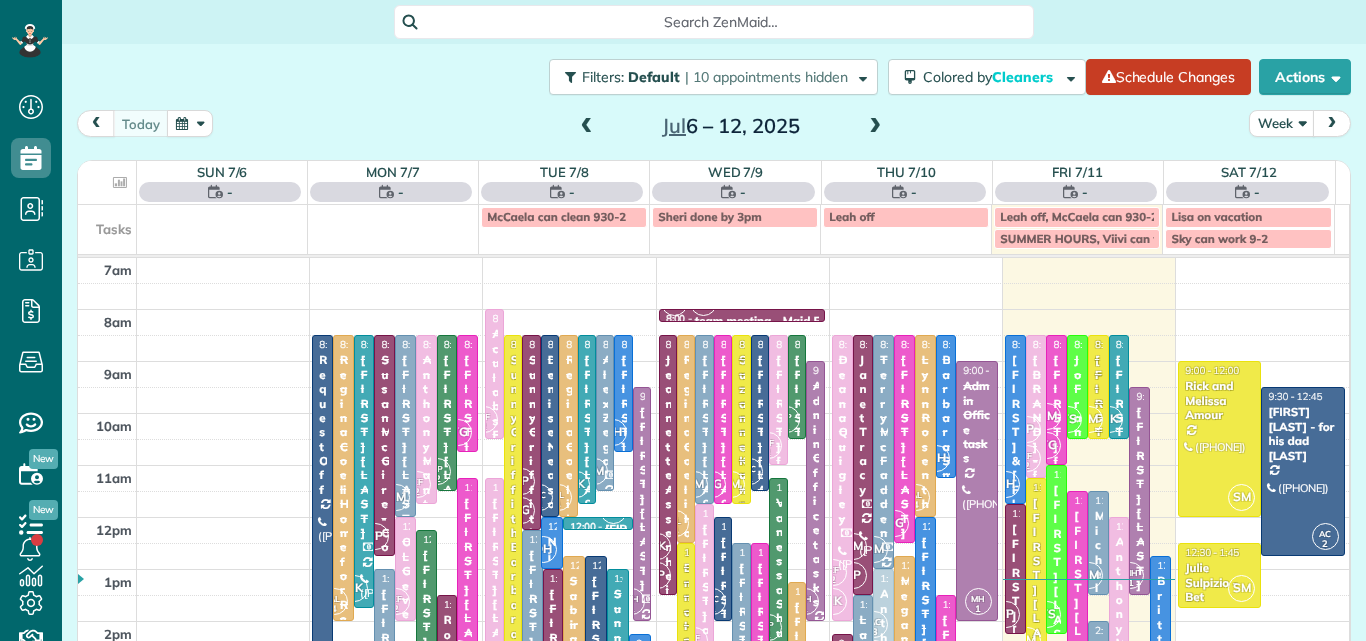 scroll, scrollTop: 0, scrollLeft: 0, axis: both 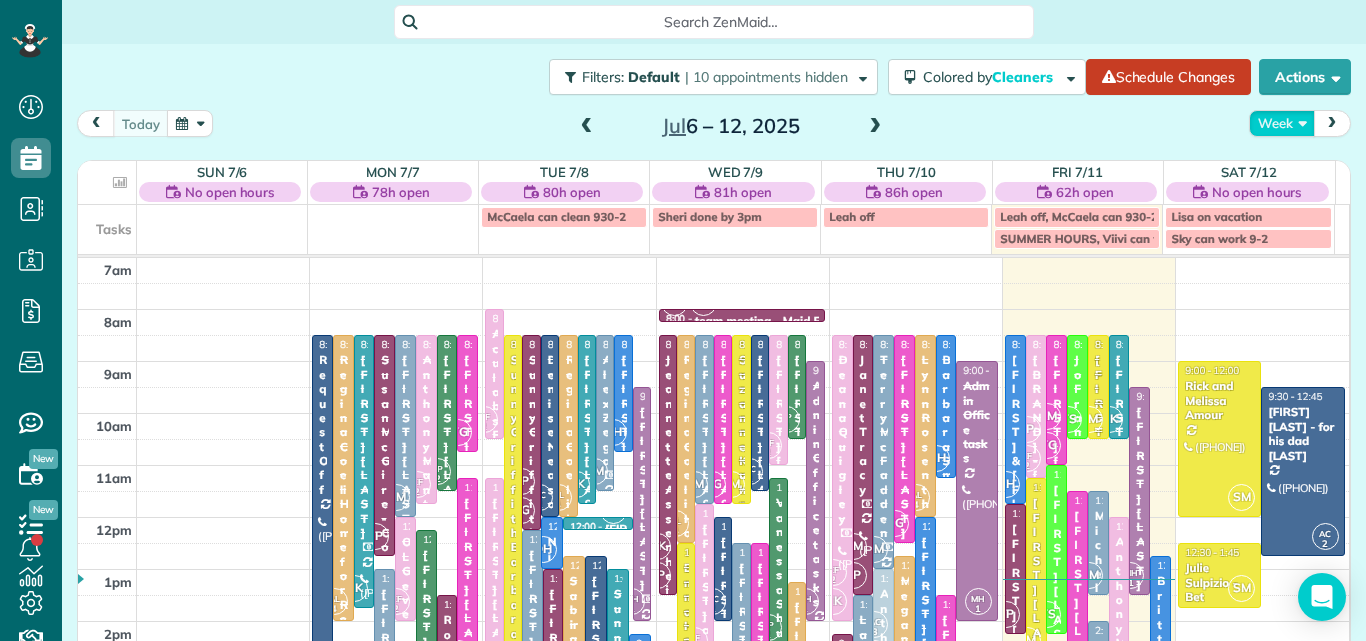 click on "Week" at bounding box center (1282, 123) 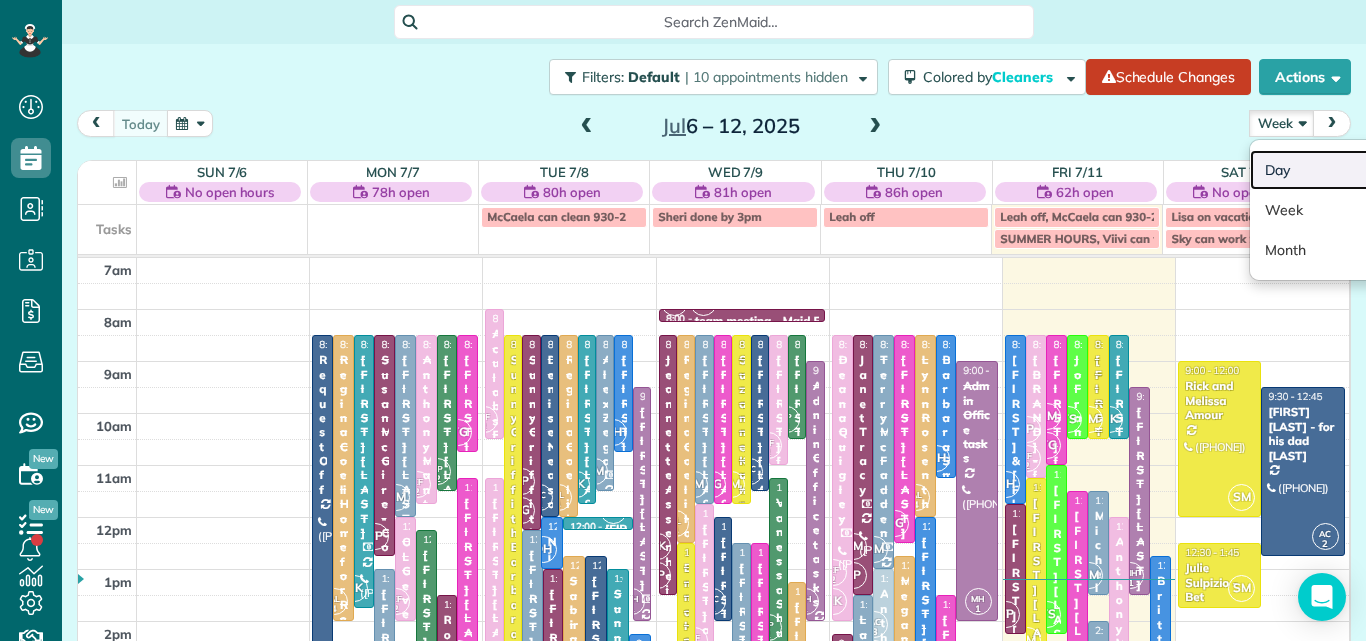 click on "Day" at bounding box center (1329, 170) 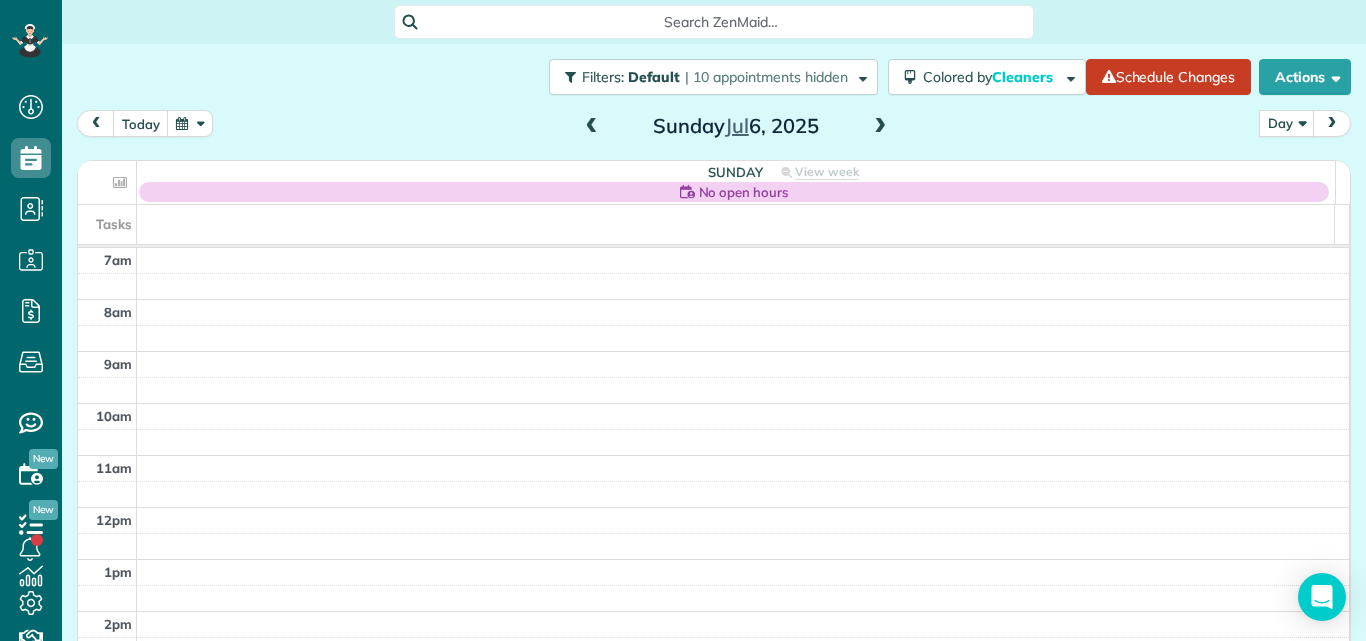 click at bounding box center (880, 127) 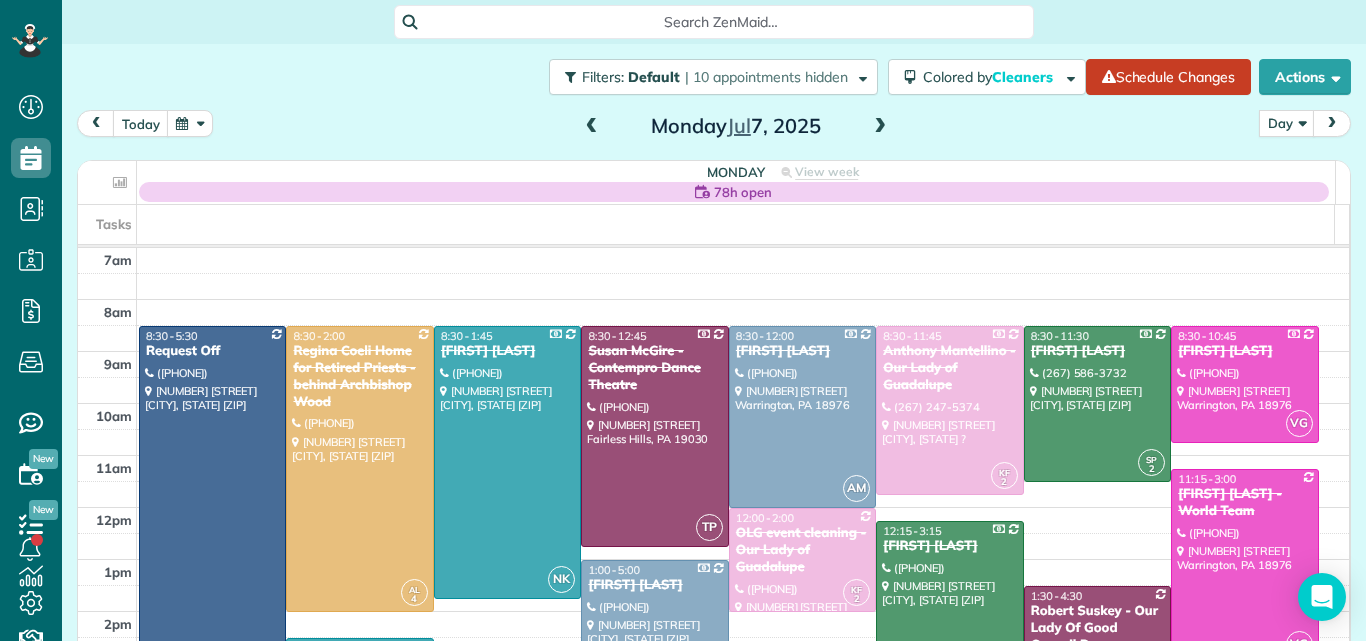 click at bounding box center (880, 127) 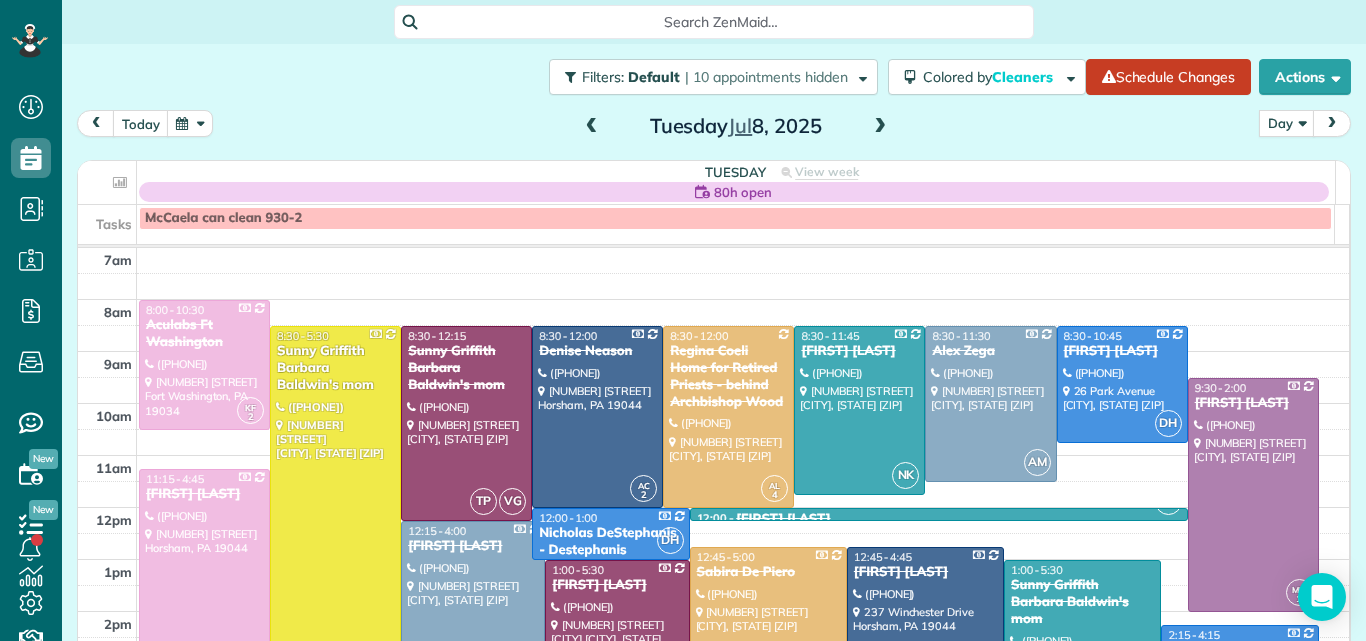 click at bounding box center (880, 127) 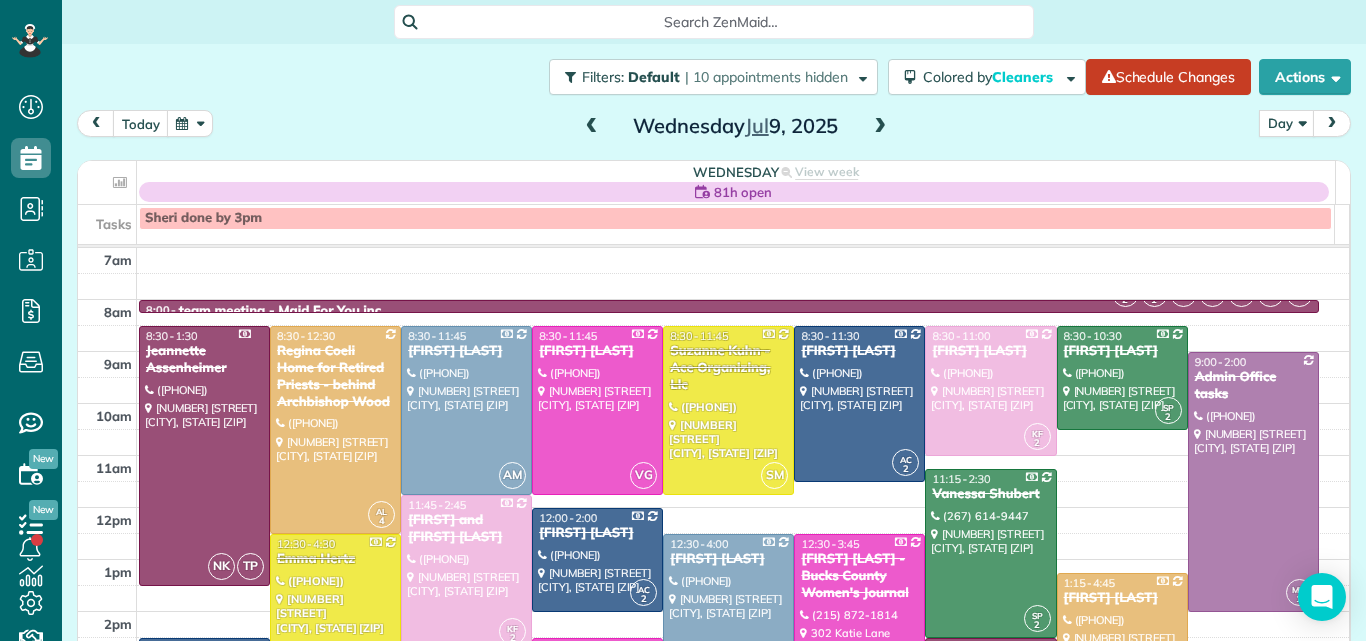 click at bounding box center (880, 127) 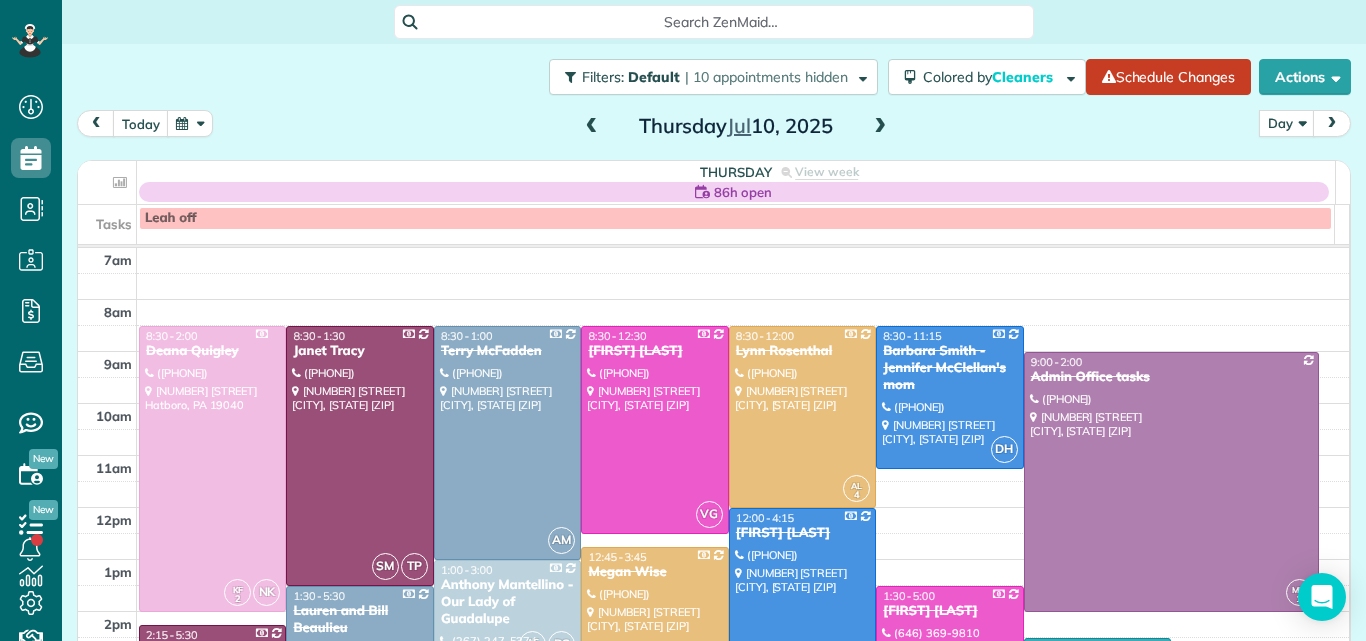 click at bounding box center [880, 127] 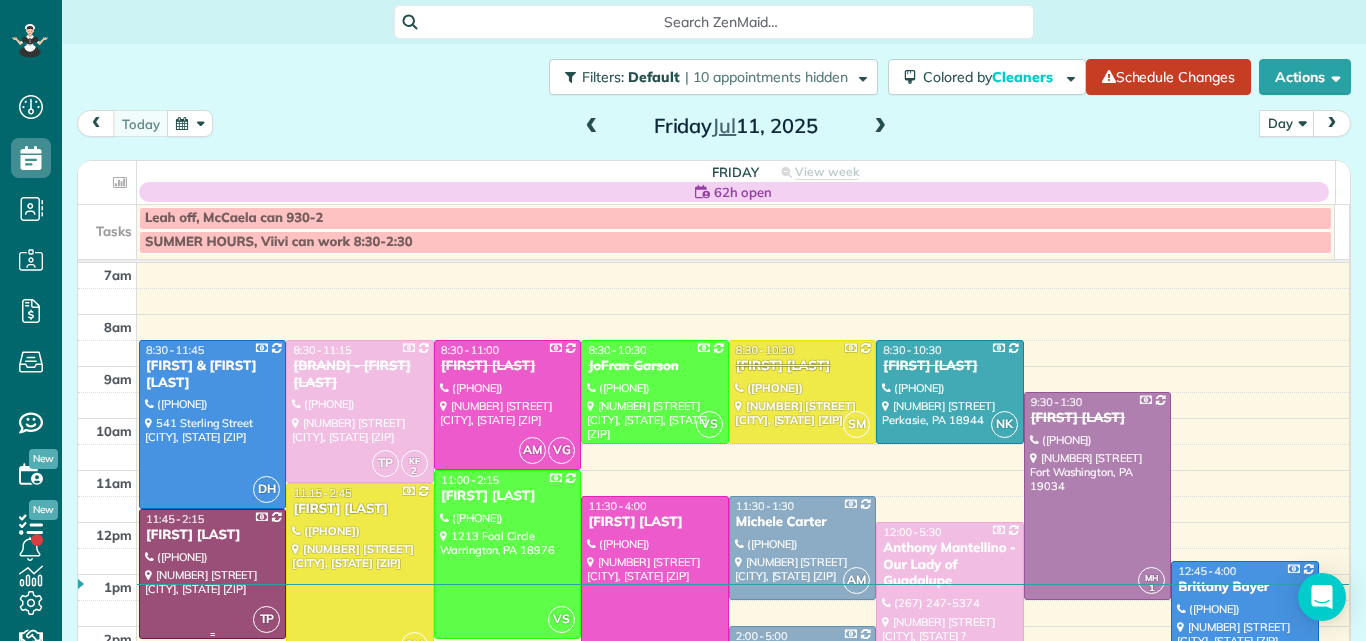 click on "[FIRST] [LAST]" at bounding box center (212, 535) 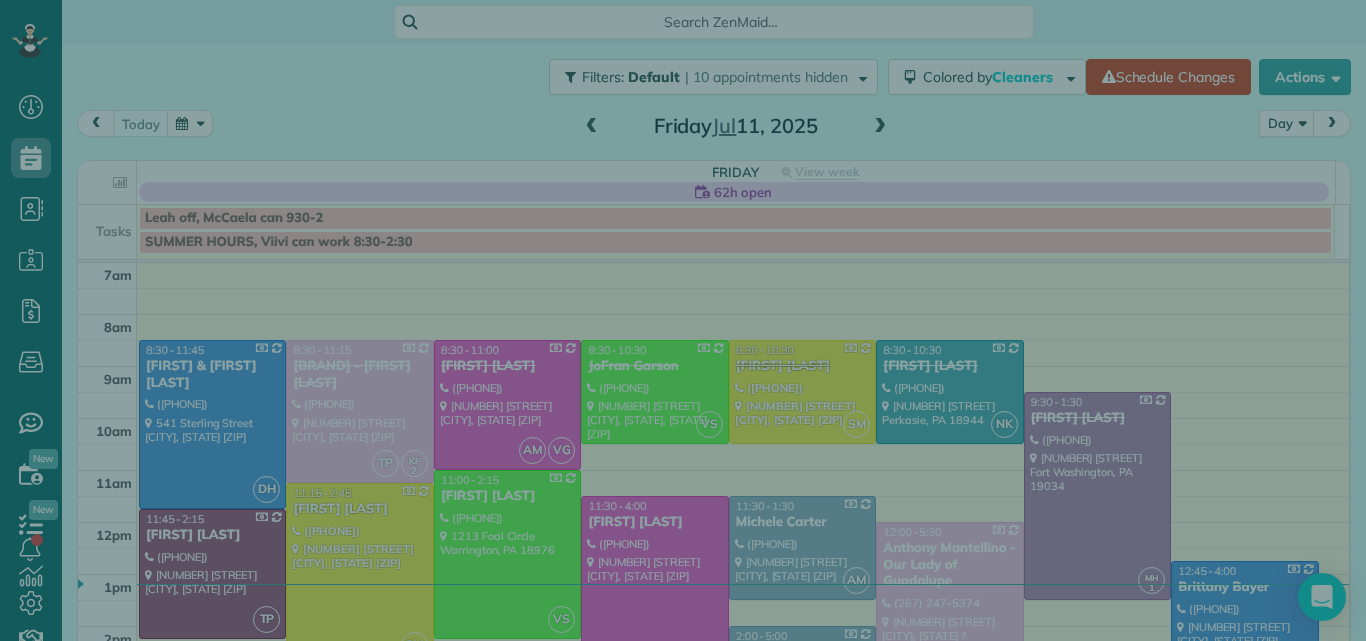click on "Close   Cleaners" at bounding box center [683, 320] 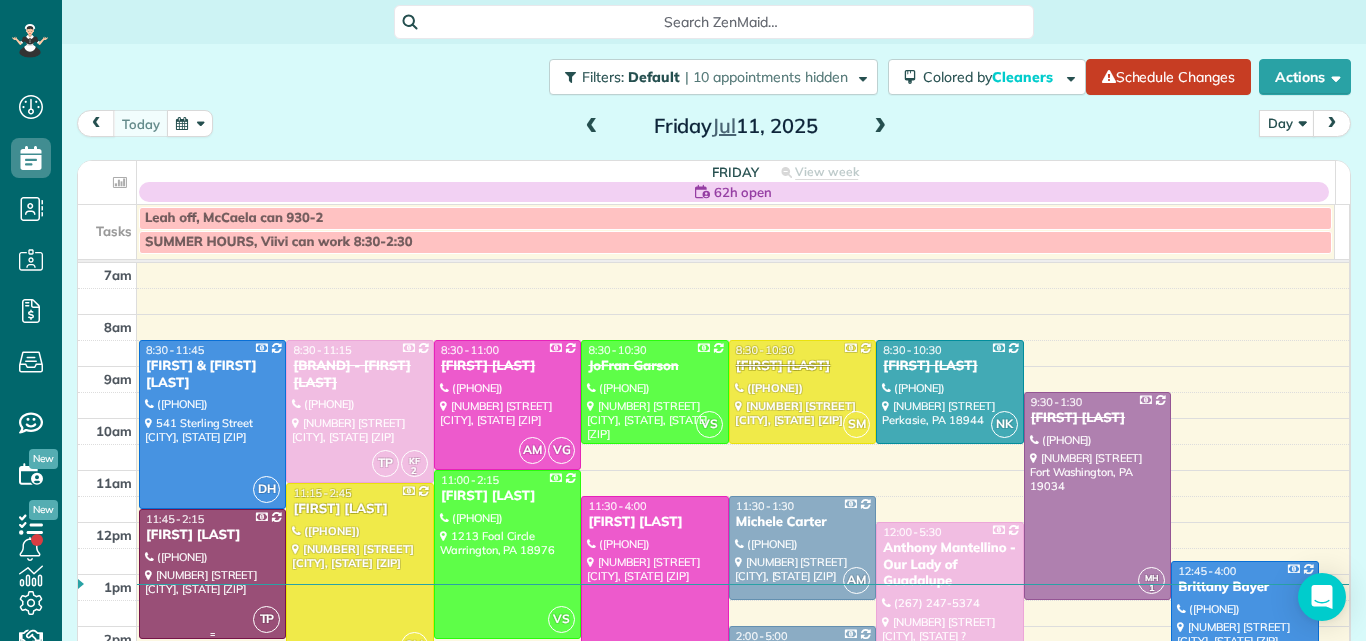 click on "[FIRST] [LAST]" at bounding box center (212, 535) 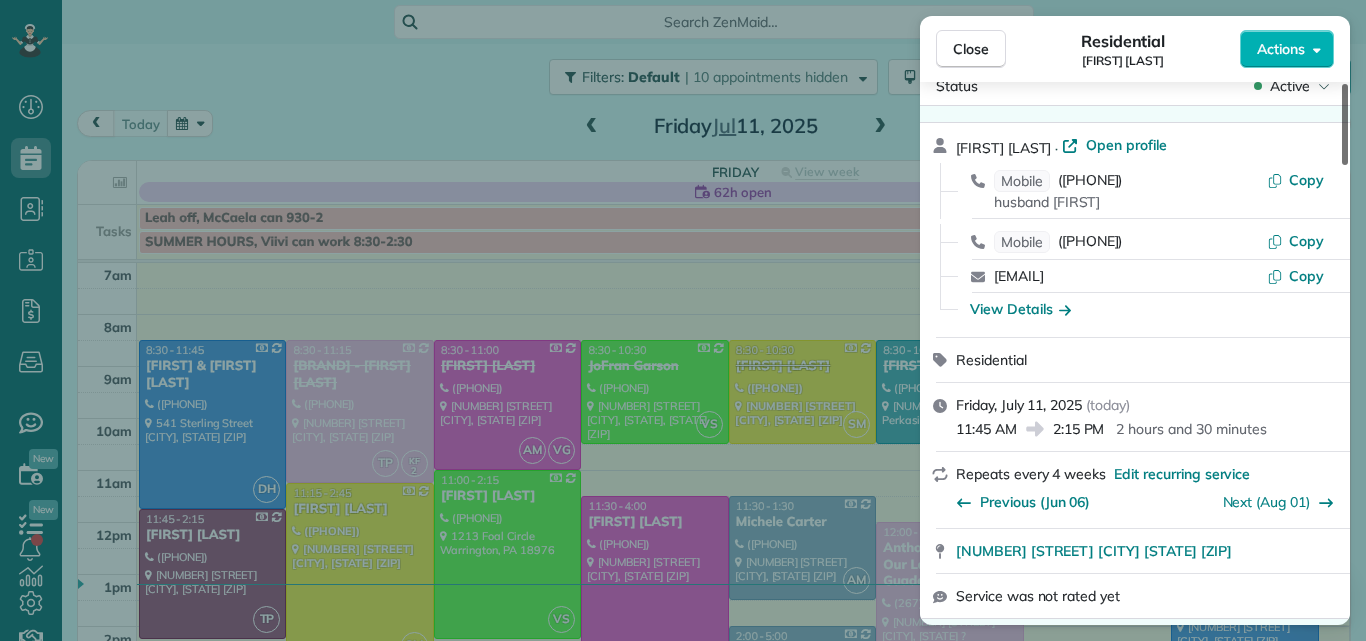 scroll, scrollTop: 0, scrollLeft: 0, axis: both 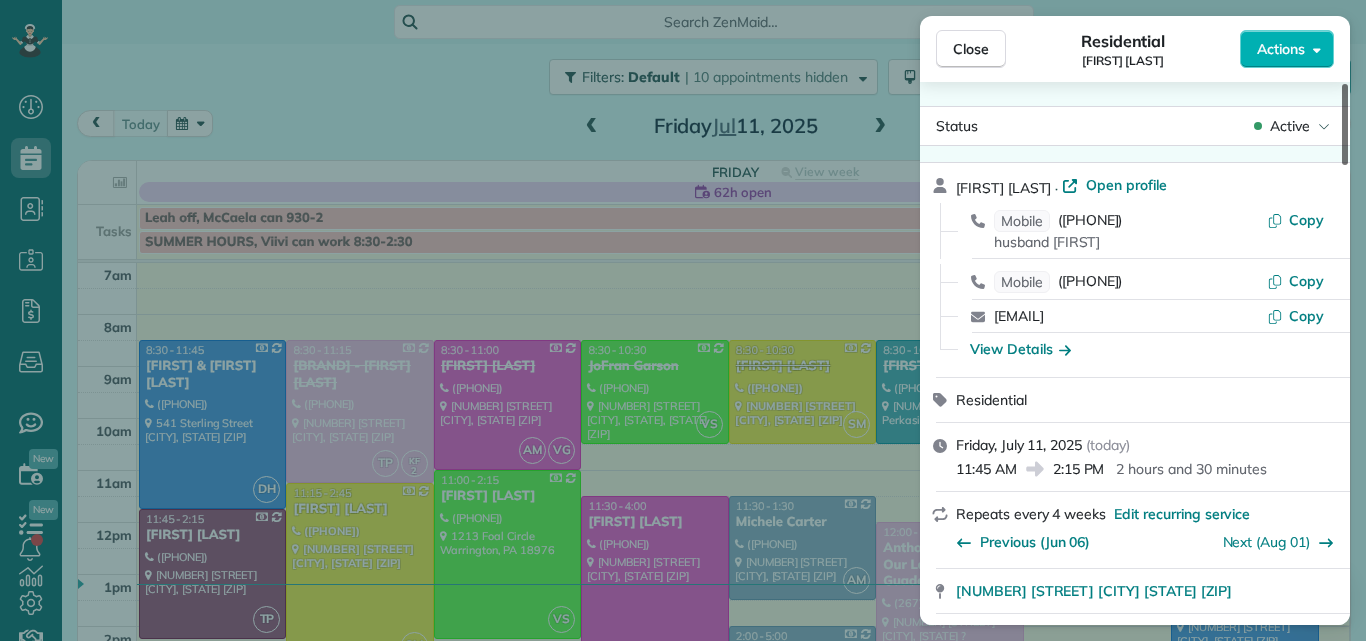 drag, startPoint x: 1345, startPoint y: 123, endPoint x: 1347, endPoint y: 89, distance: 34.058773 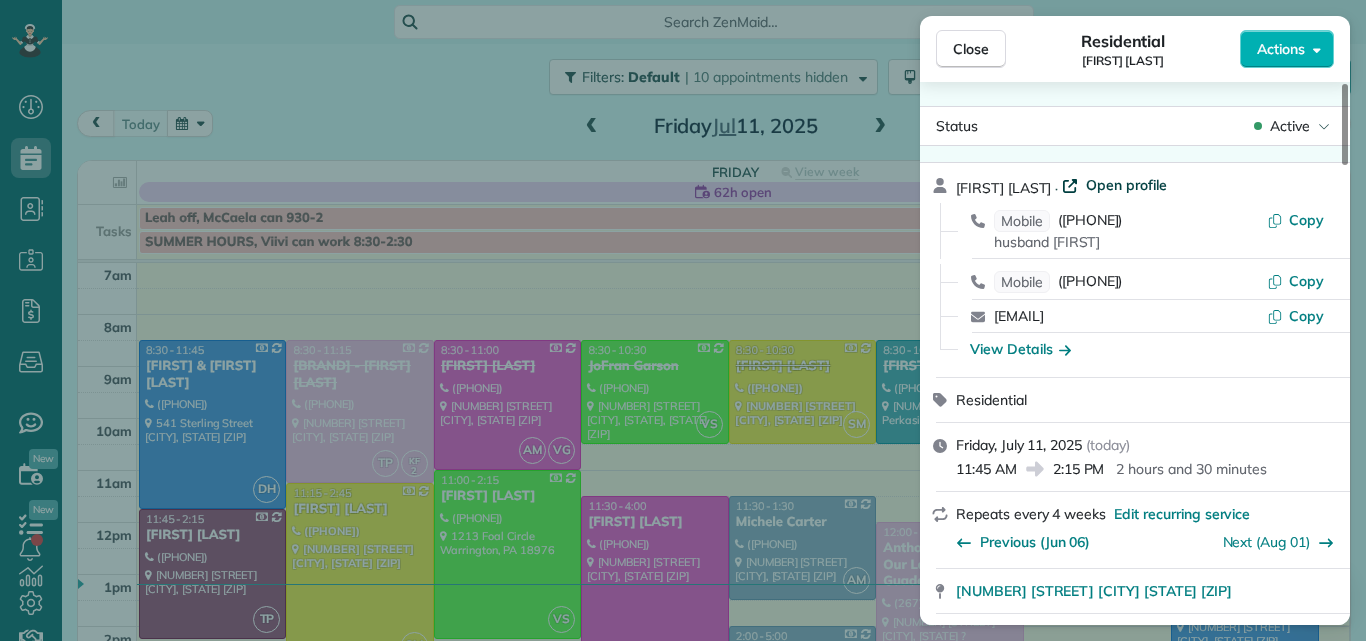 click on "Open profile" at bounding box center [1126, 185] 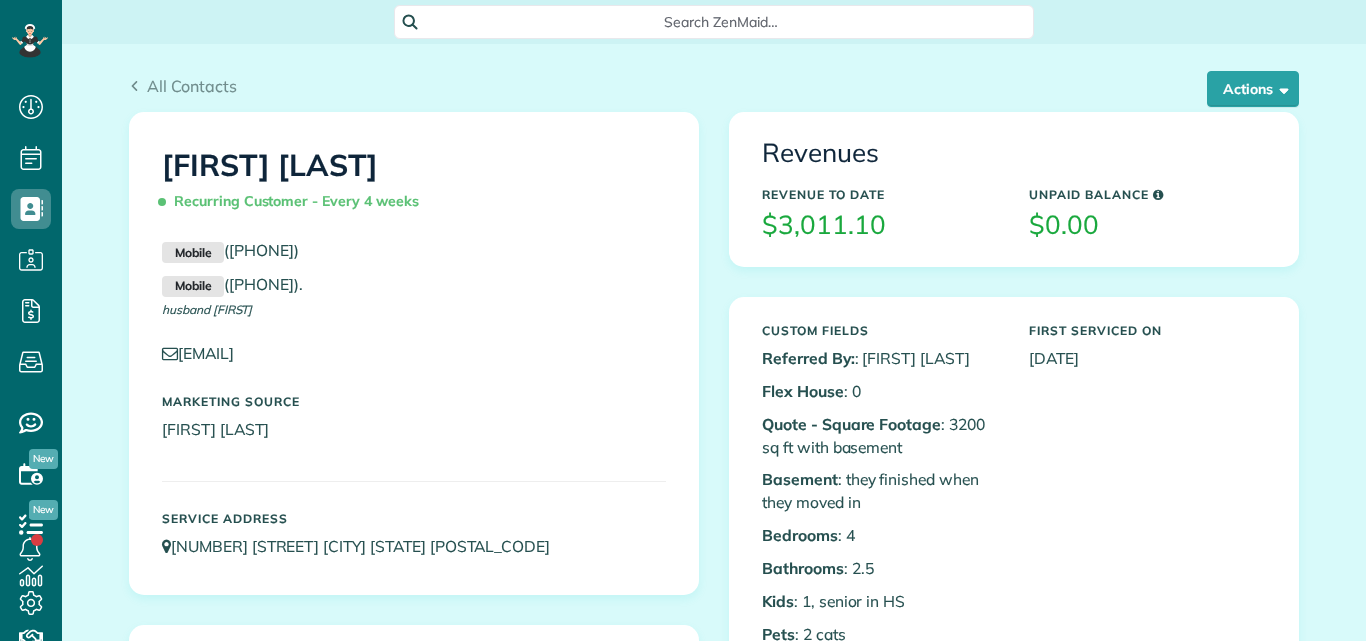 scroll, scrollTop: 0, scrollLeft: 0, axis: both 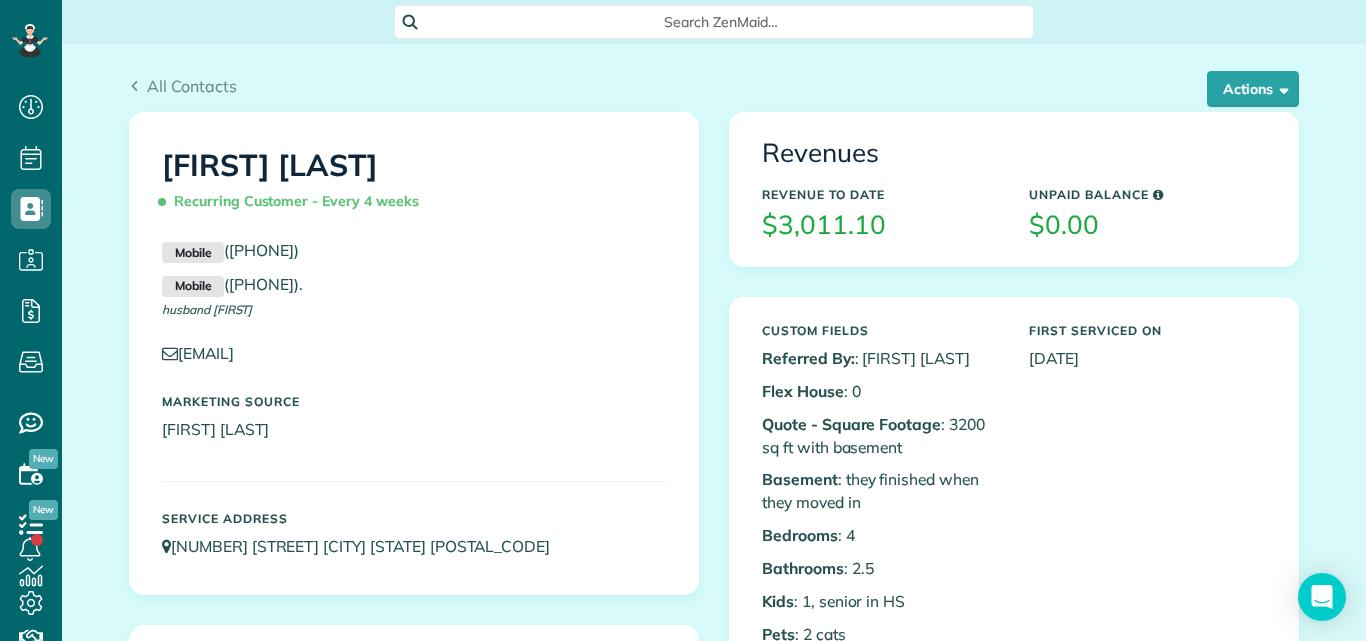 click on "Custom Fields
Referred By: :
[FIRST] [LAST]
Flex House :
0
Quote - Square Footage :
3200 sq ft with basement
Basement :
they finished when they moved in
Bedrooms :
4
Bathrooms :
2.5
Kids :
1, senior in HS
Pets :
2 cats
Dirt Code Wood" at bounding box center [1014, 1102] 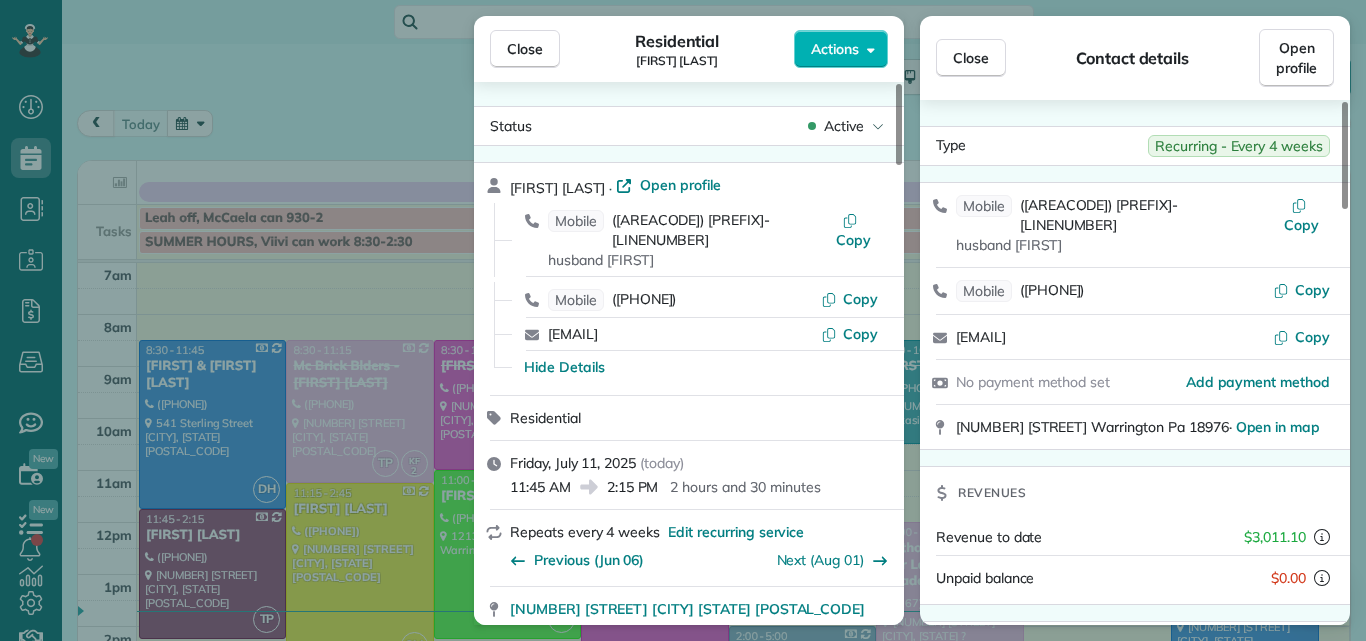 scroll, scrollTop: 0, scrollLeft: 0, axis: both 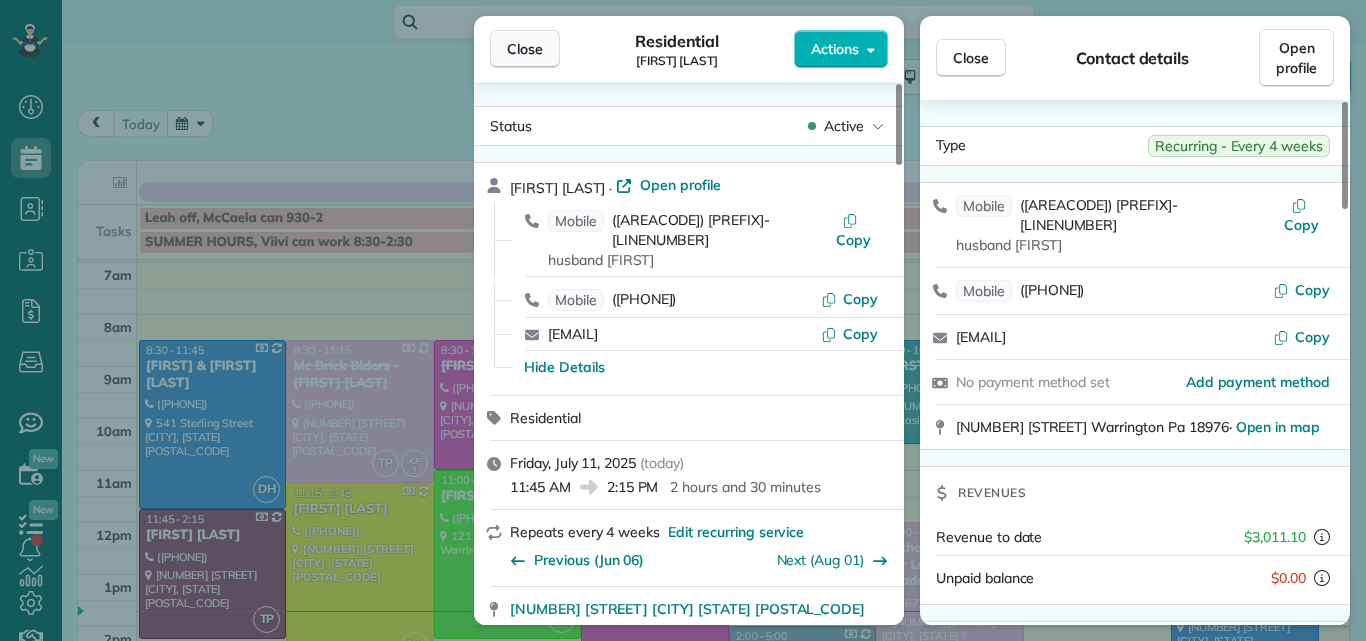click on "Close" at bounding box center [525, 49] 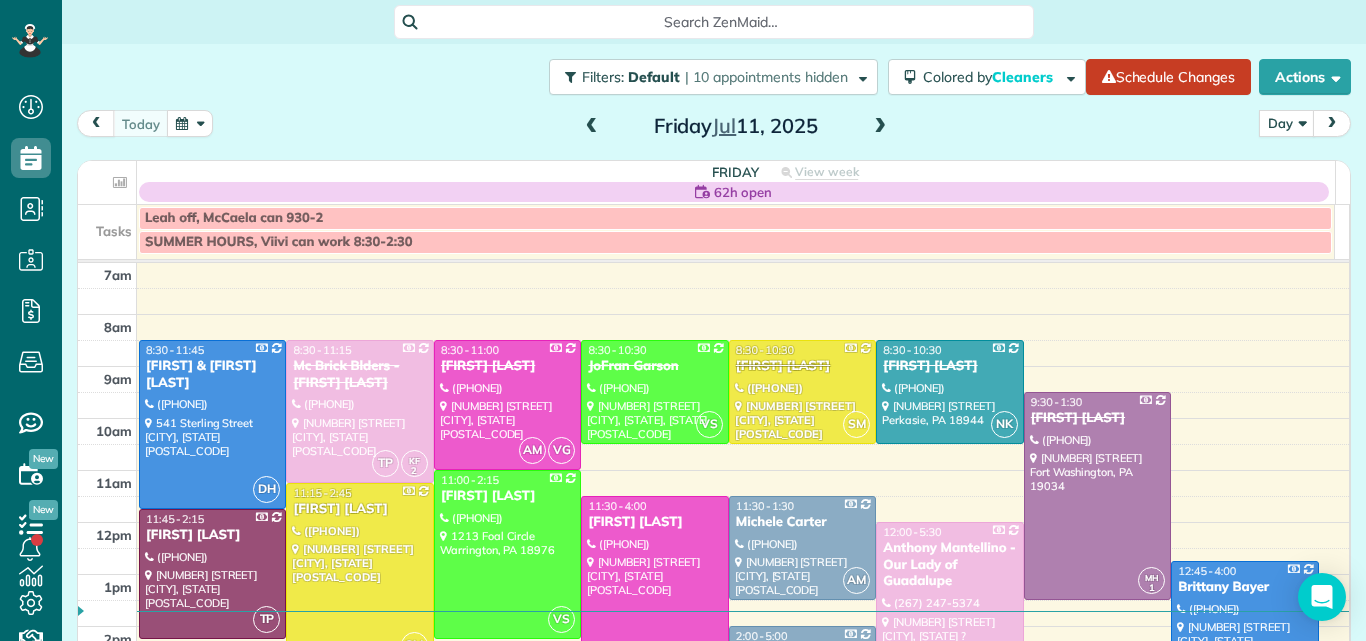 click on "Brittany Bayer" at bounding box center (1244, 587) 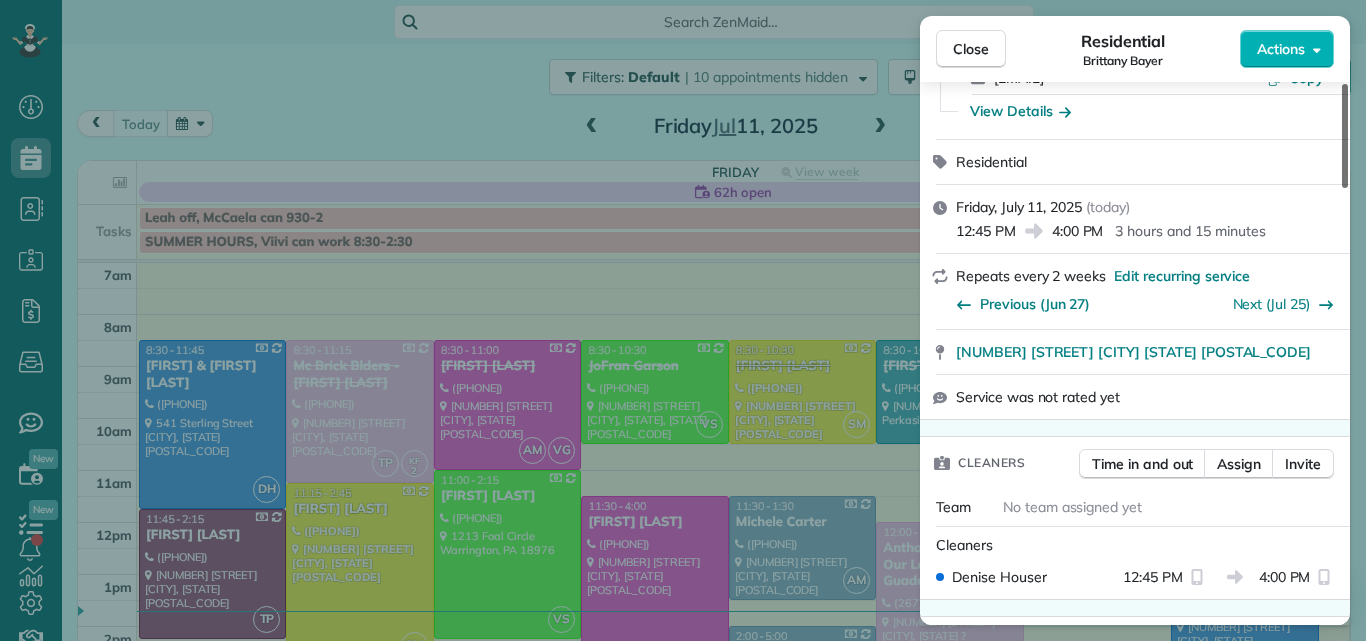scroll, scrollTop: 417, scrollLeft: 0, axis: vertical 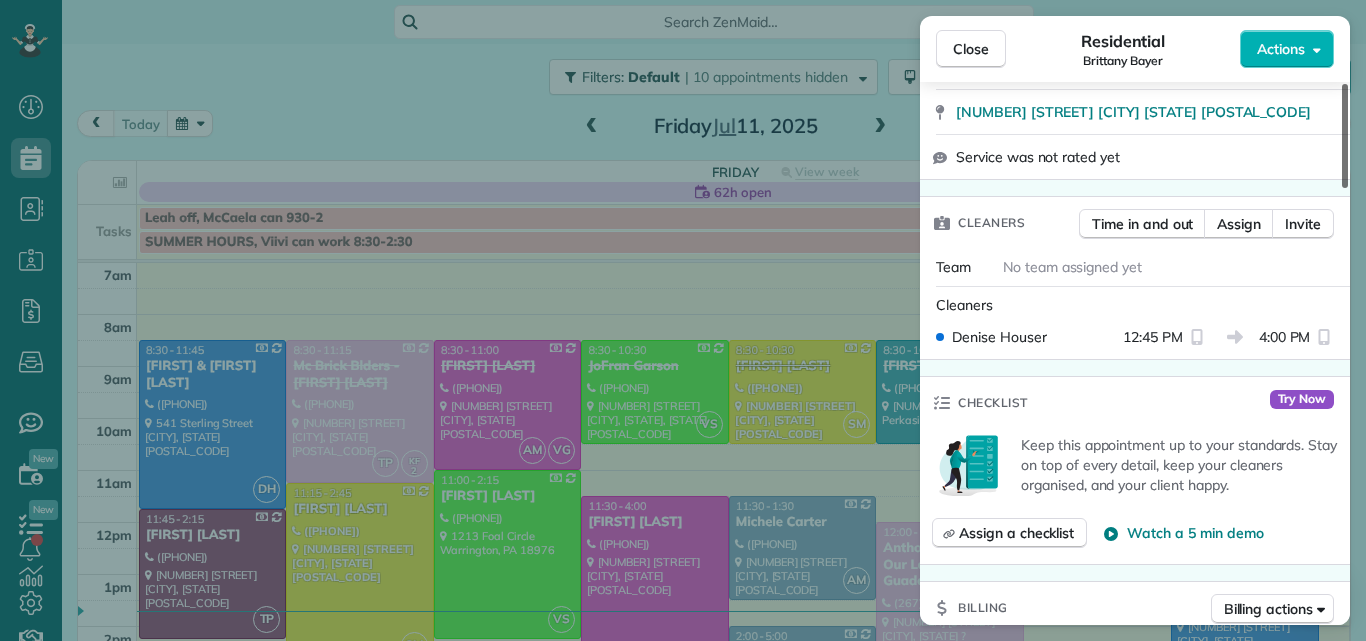 drag, startPoint x: 1342, startPoint y: 106, endPoint x: 1330, endPoint y: 186, distance: 80.895 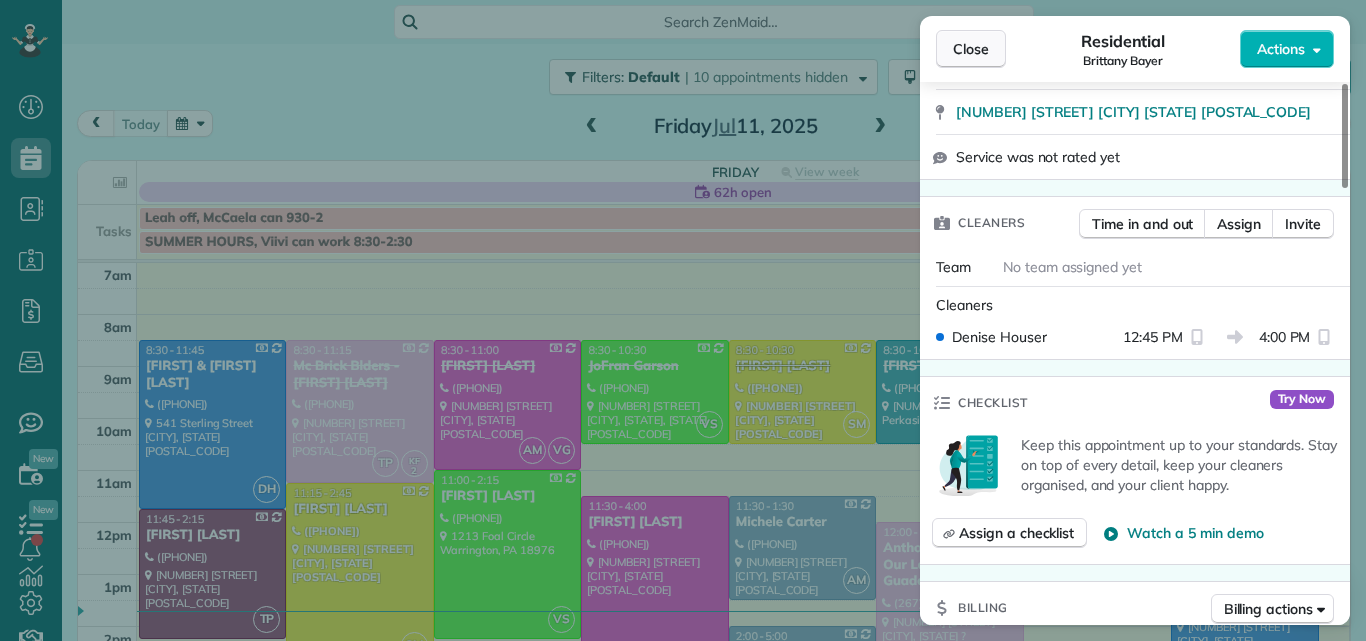click on "Close" at bounding box center (971, 49) 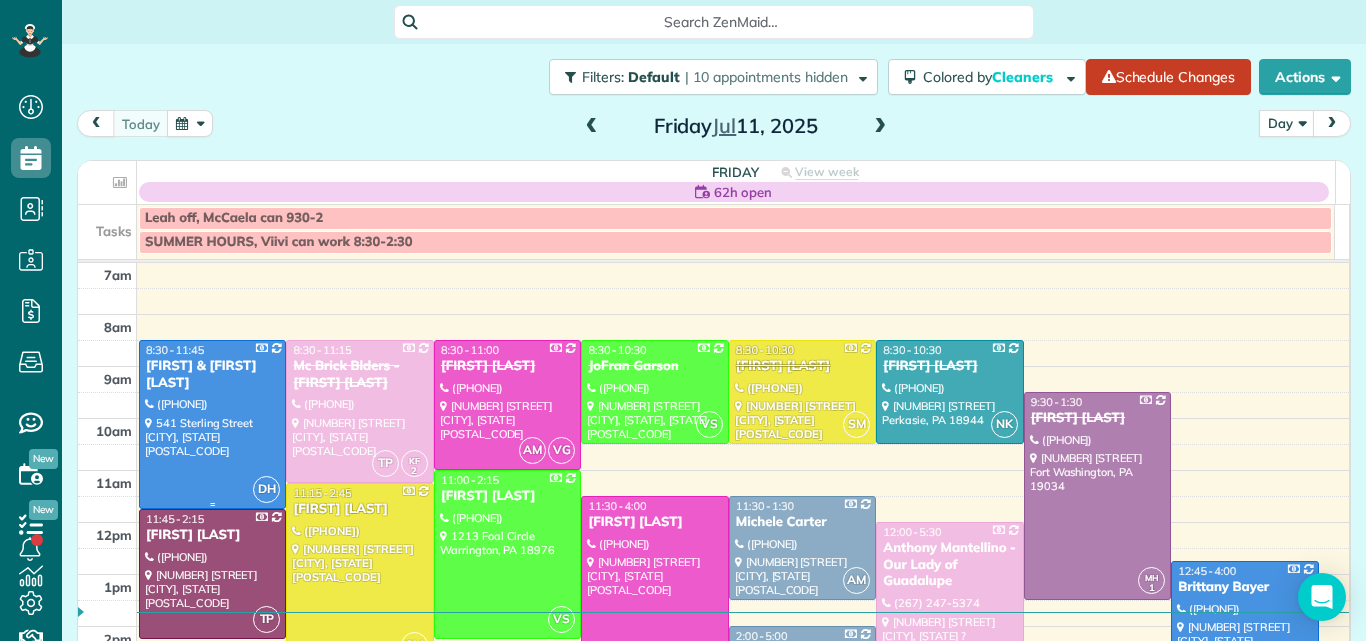 click at bounding box center (212, 424) 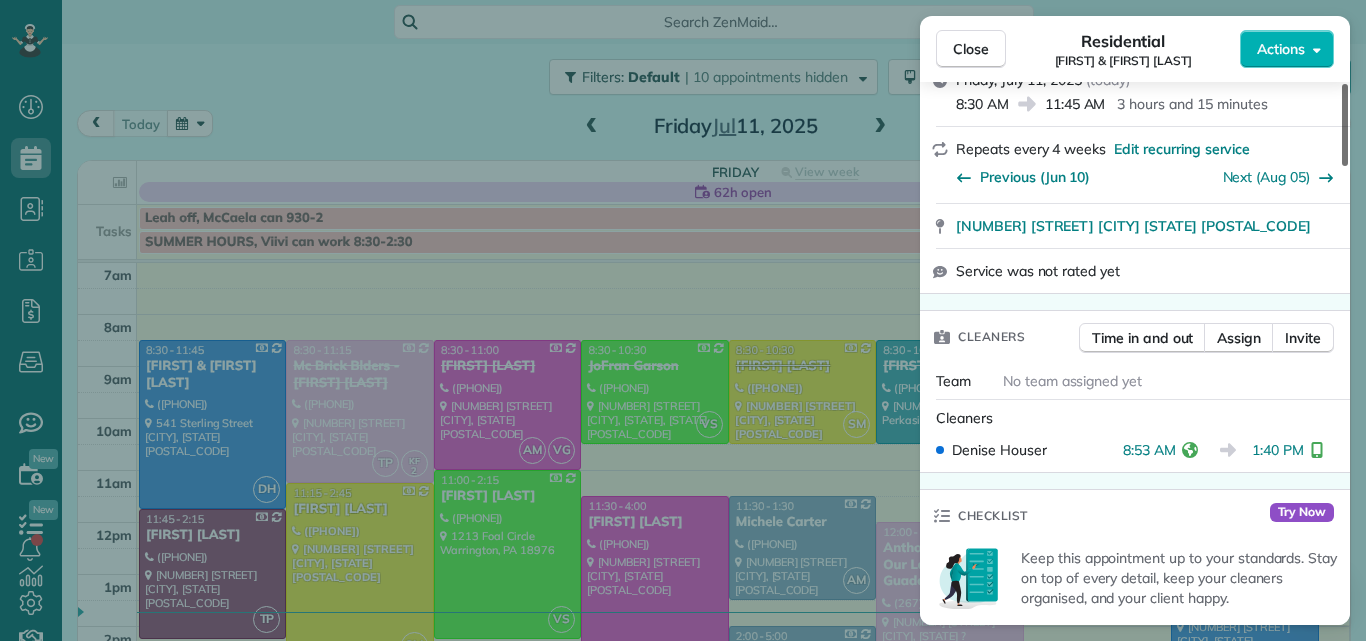 scroll, scrollTop: 511, scrollLeft: 0, axis: vertical 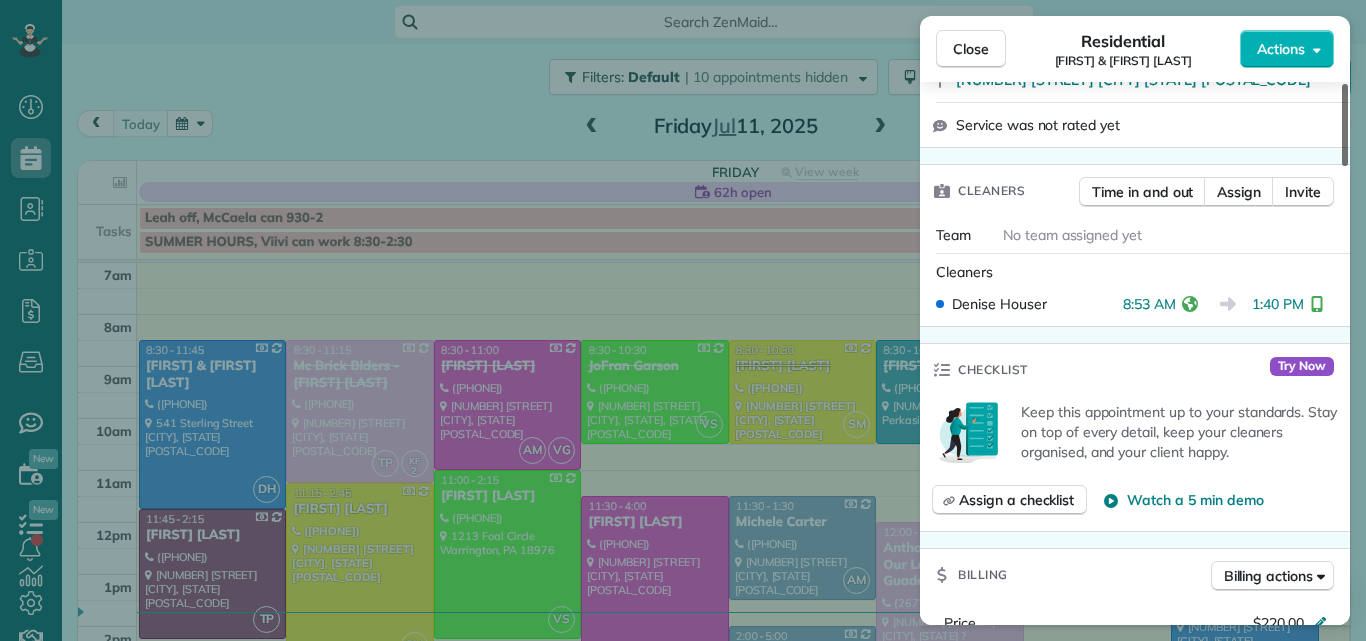drag, startPoint x: 1344, startPoint y: 114, endPoint x: 1327, endPoint y: 191, distance: 78.854294 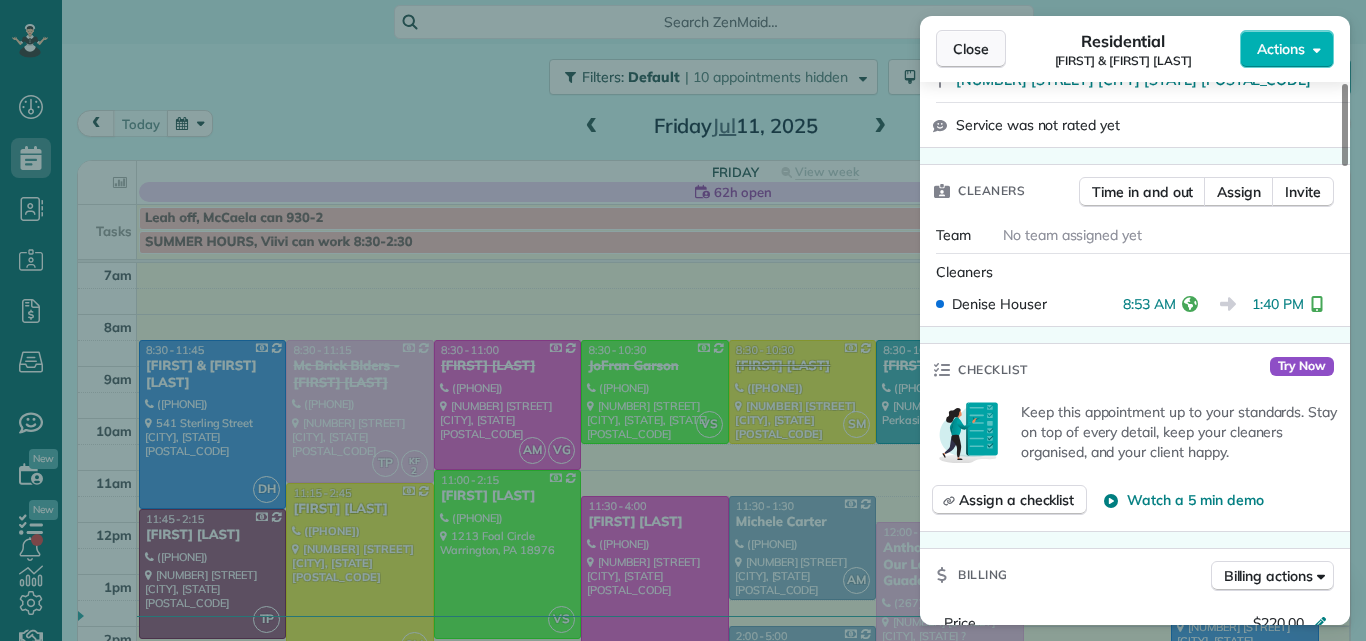click on "Close" at bounding box center [971, 49] 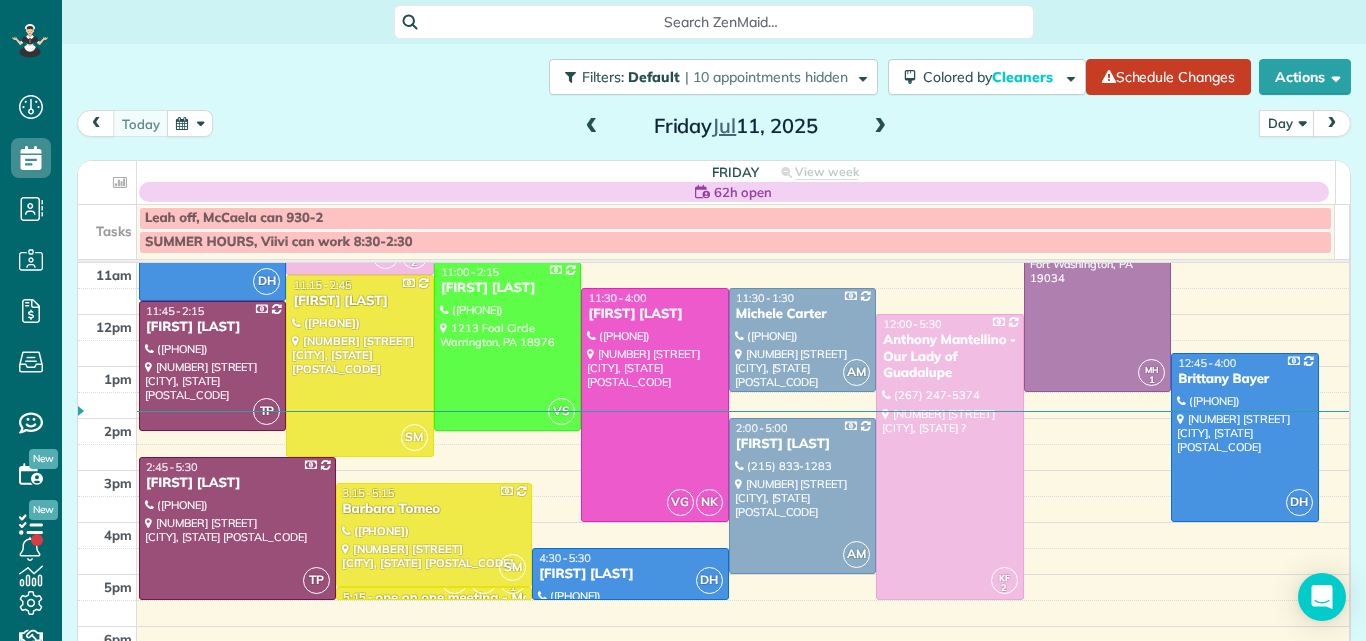 scroll, scrollTop: 230, scrollLeft: 0, axis: vertical 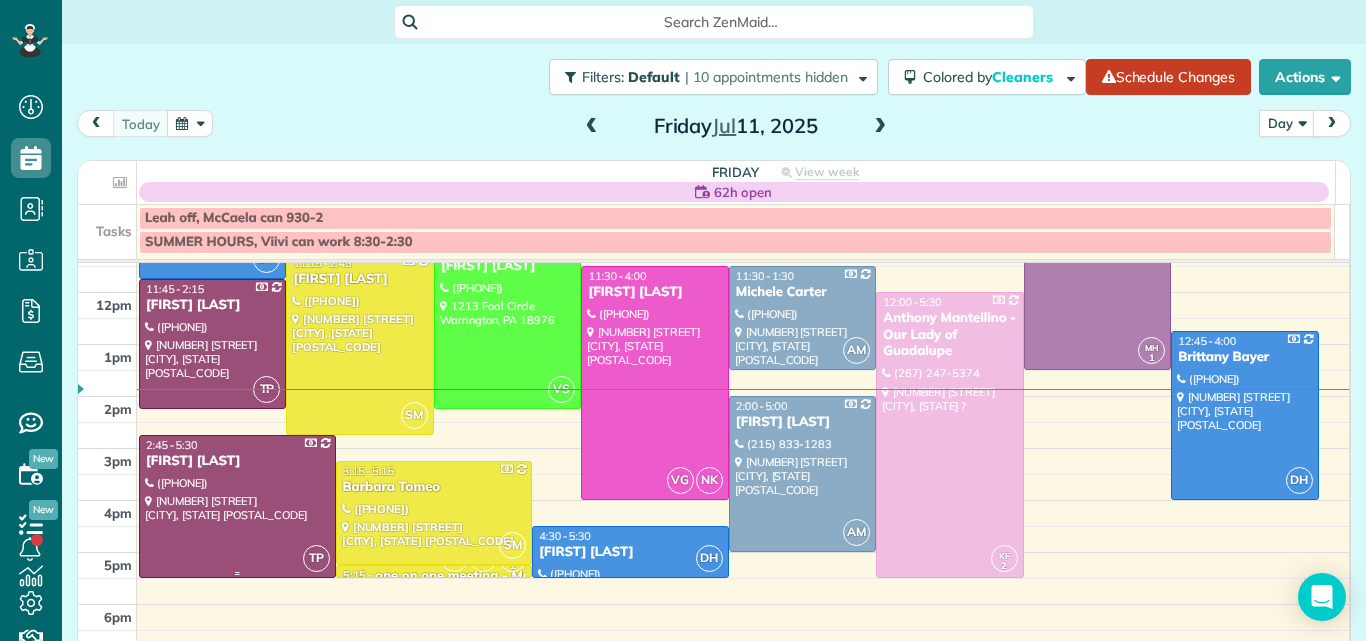 click at bounding box center (237, 506) 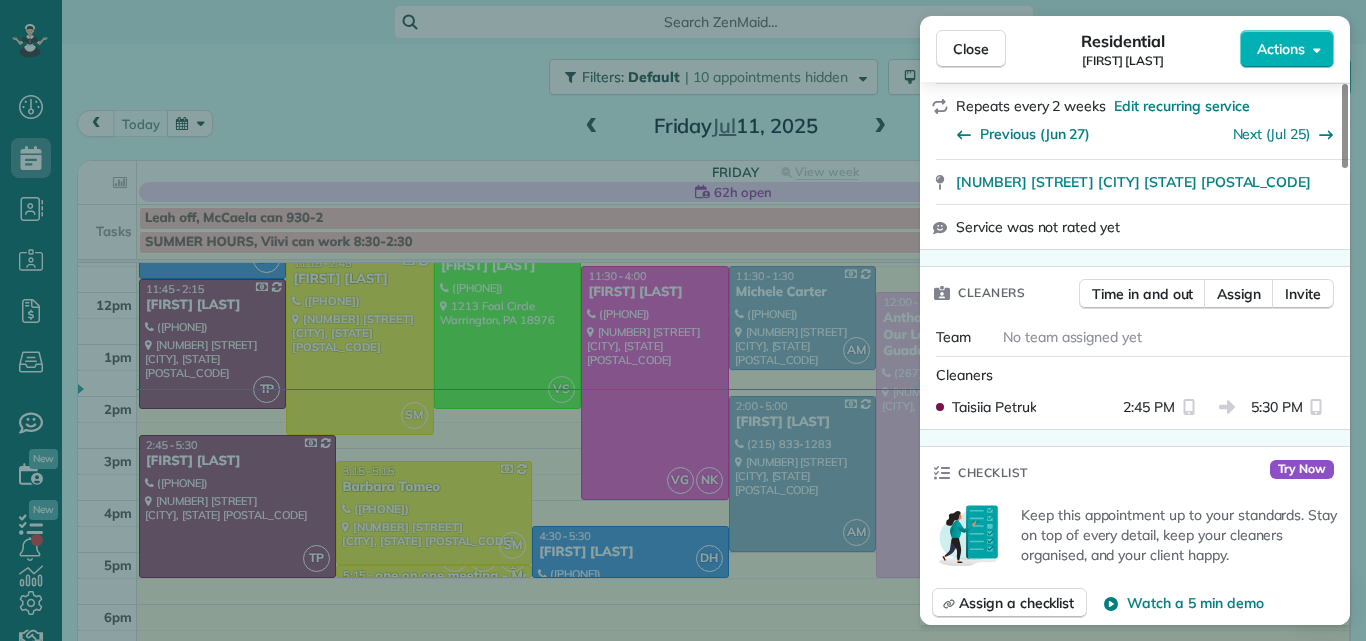 drag, startPoint x: 1344, startPoint y: 147, endPoint x: 1330, endPoint y: 220, distance: 74.330345 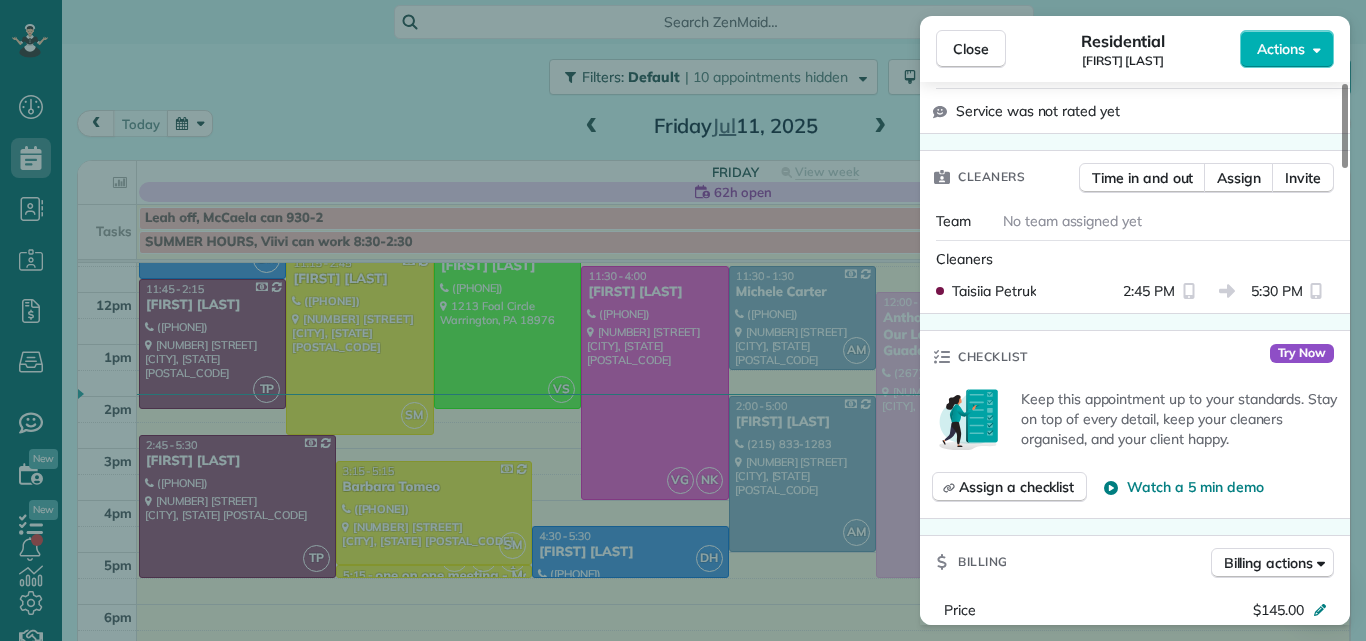 click on "Time in and out Assign Invite" at bounding box center (1206, 183) 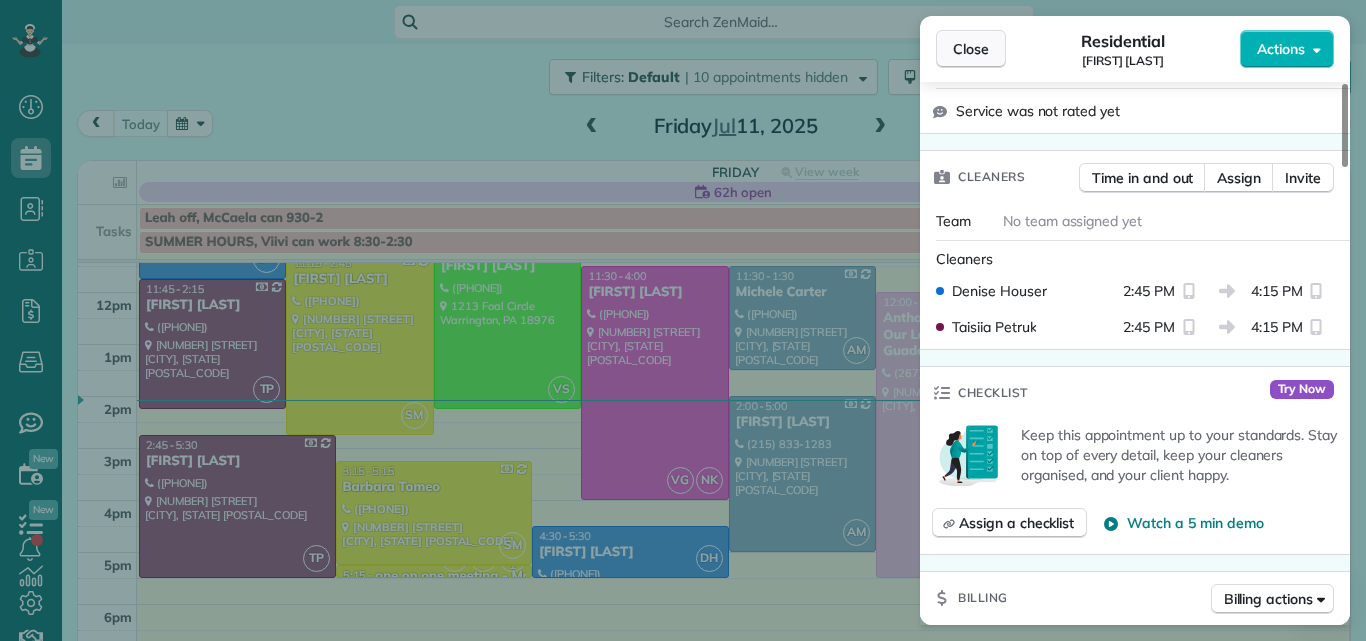 click on "Close" at bounding box center [971, 49] 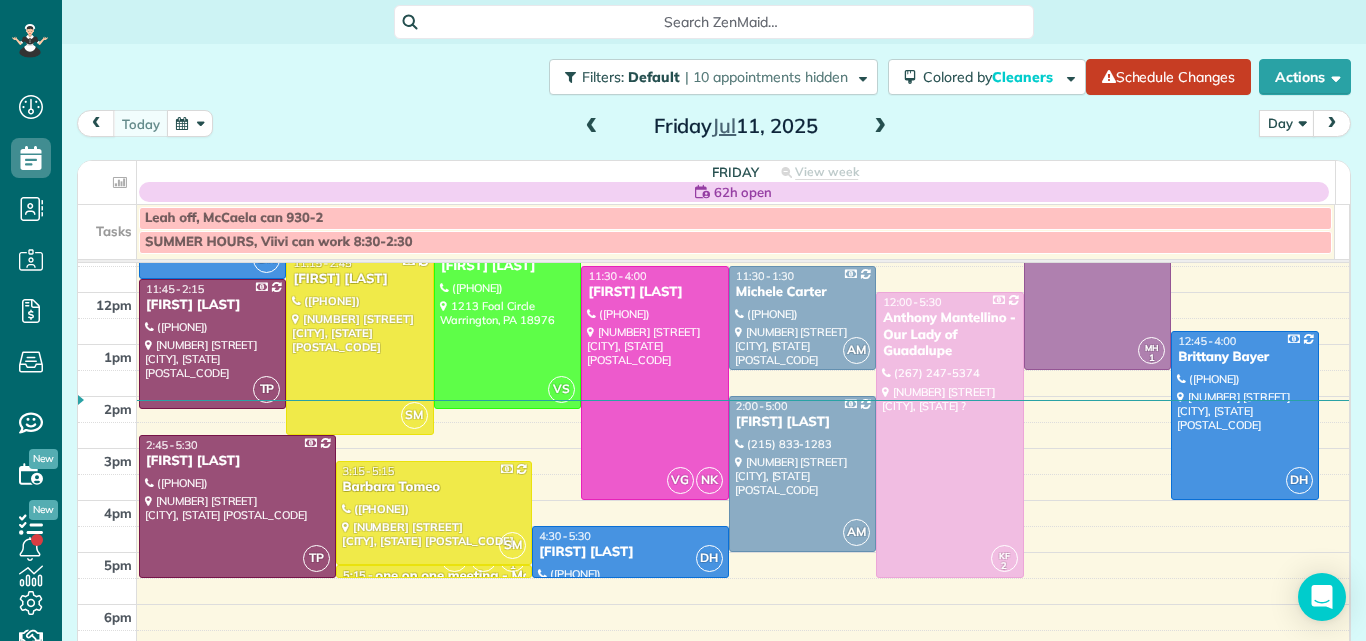 click at bounding box center [880, 127] 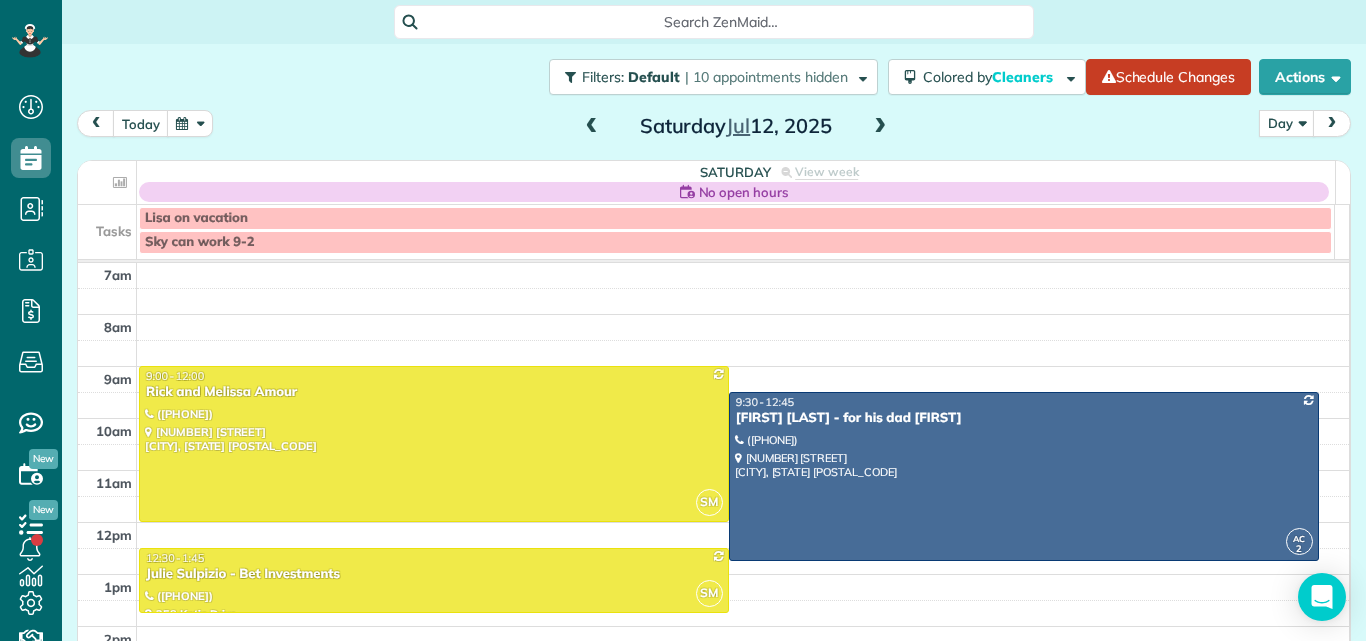 click at bounding box center (880, 127) 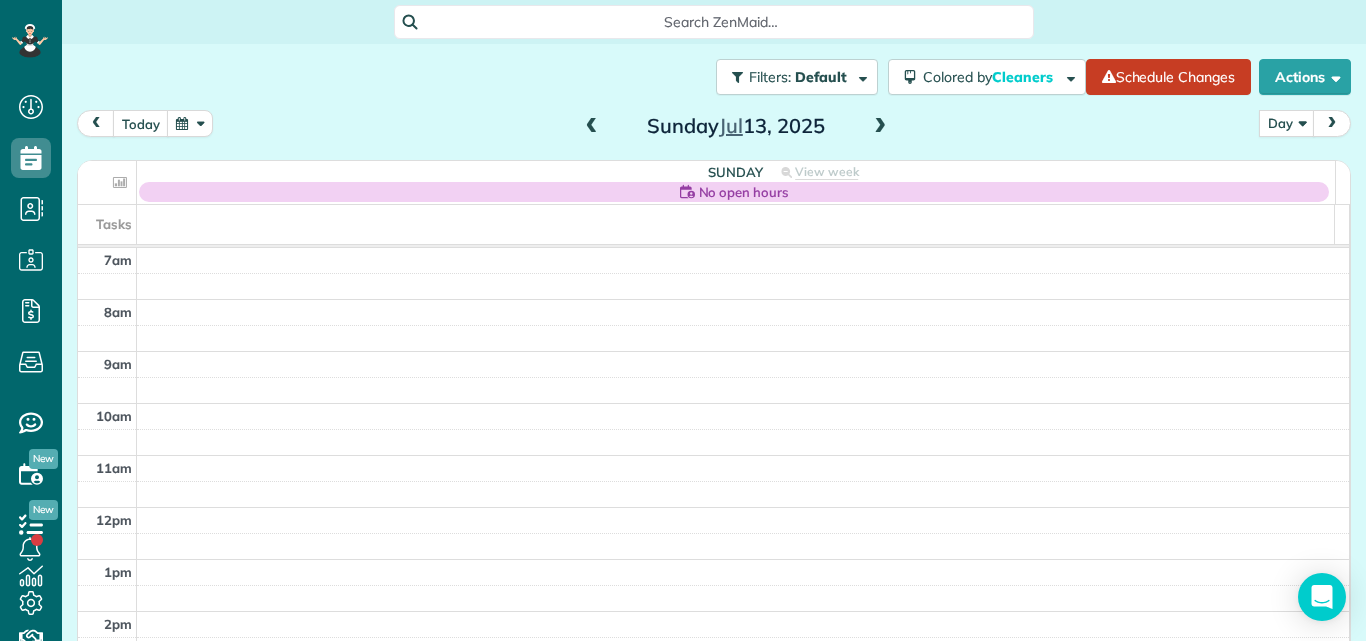 click at bounding box center (880, 127) 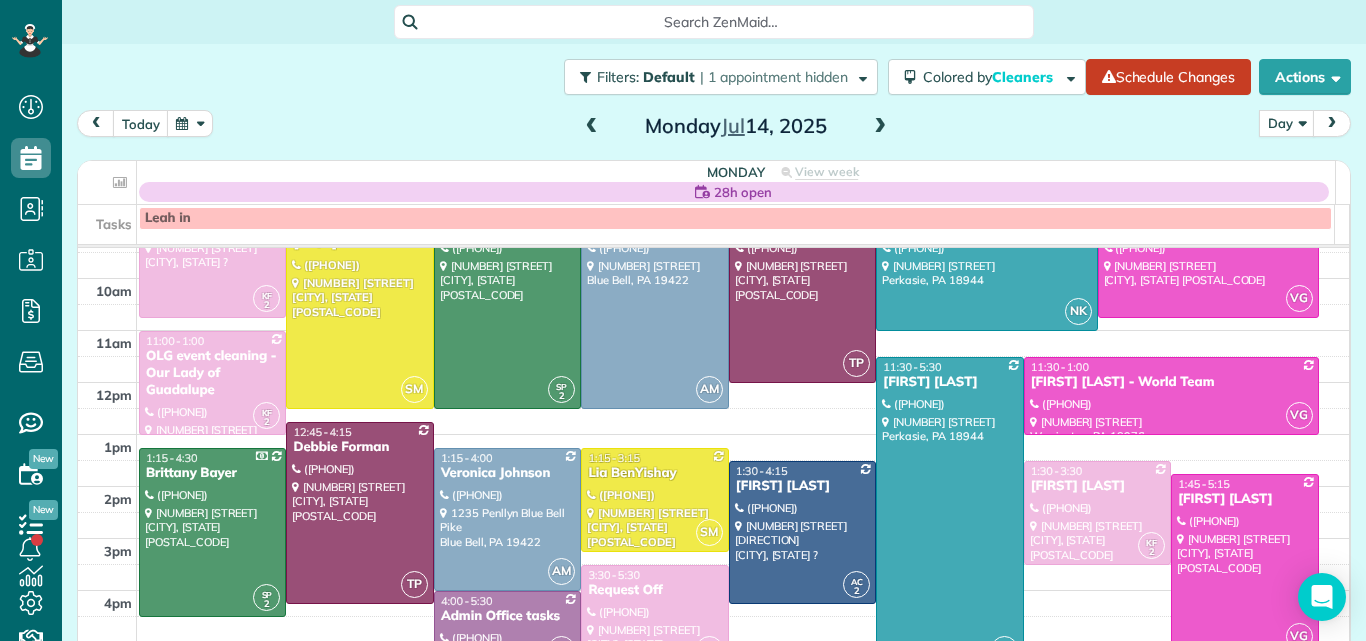 scroll, scrollTop: 192, scrollLeft: 0, axis: vertical 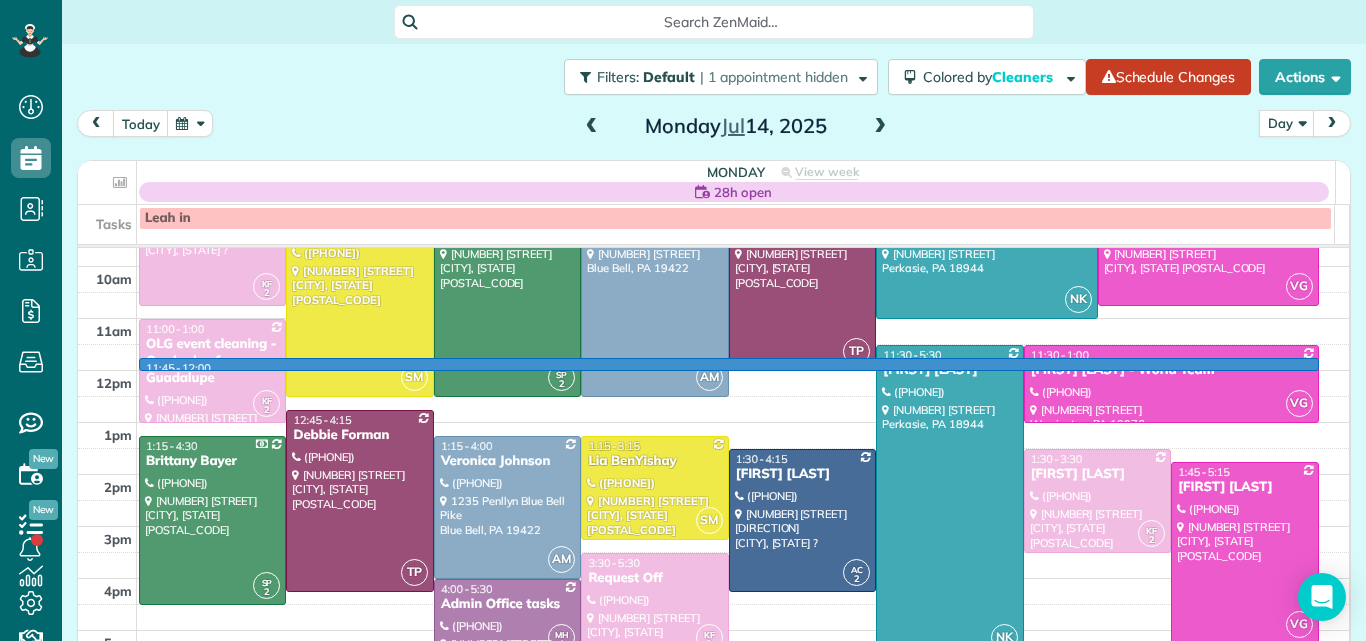 click at bounding box center [743, 358] 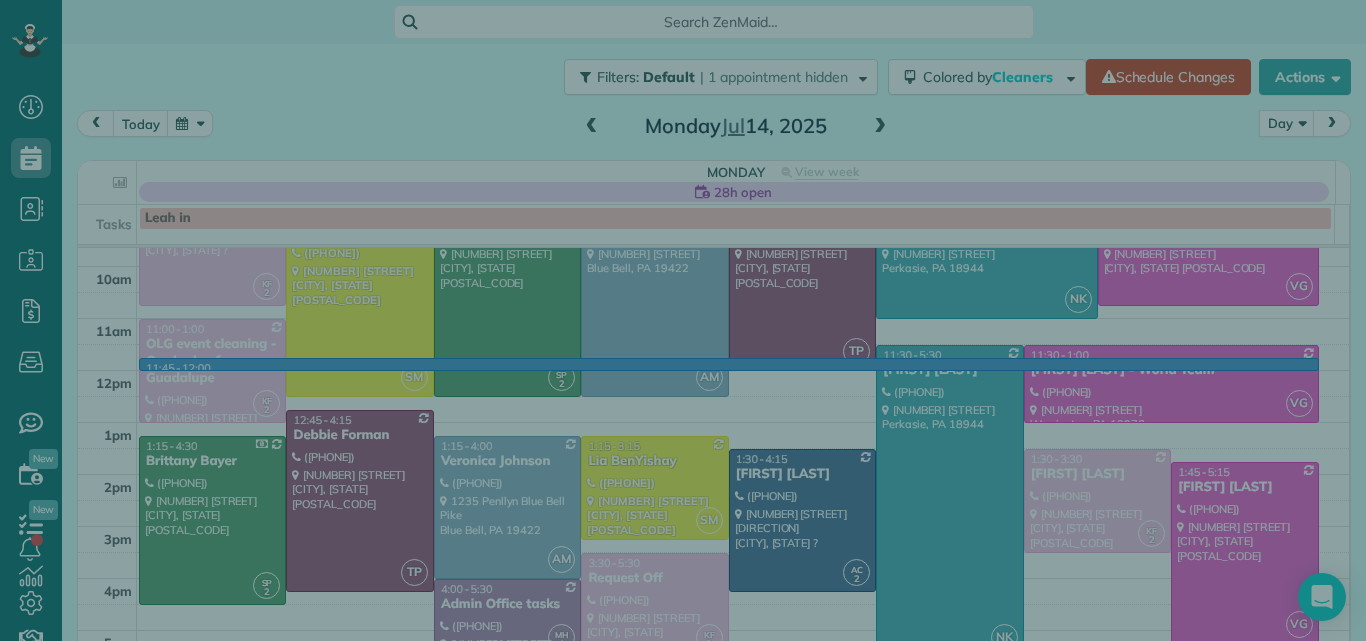 click on "Select a contact Add new" at bounding box center (1135, 352) 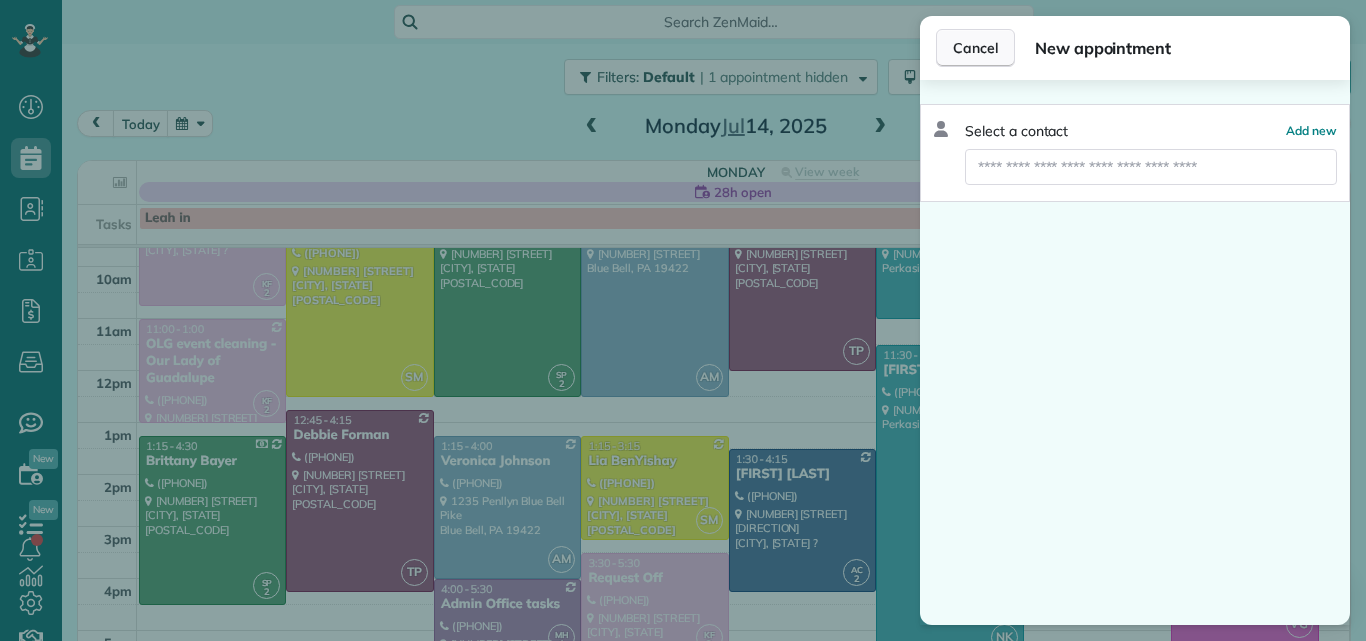 click on "Cancel" at bounding box center (975, 48) 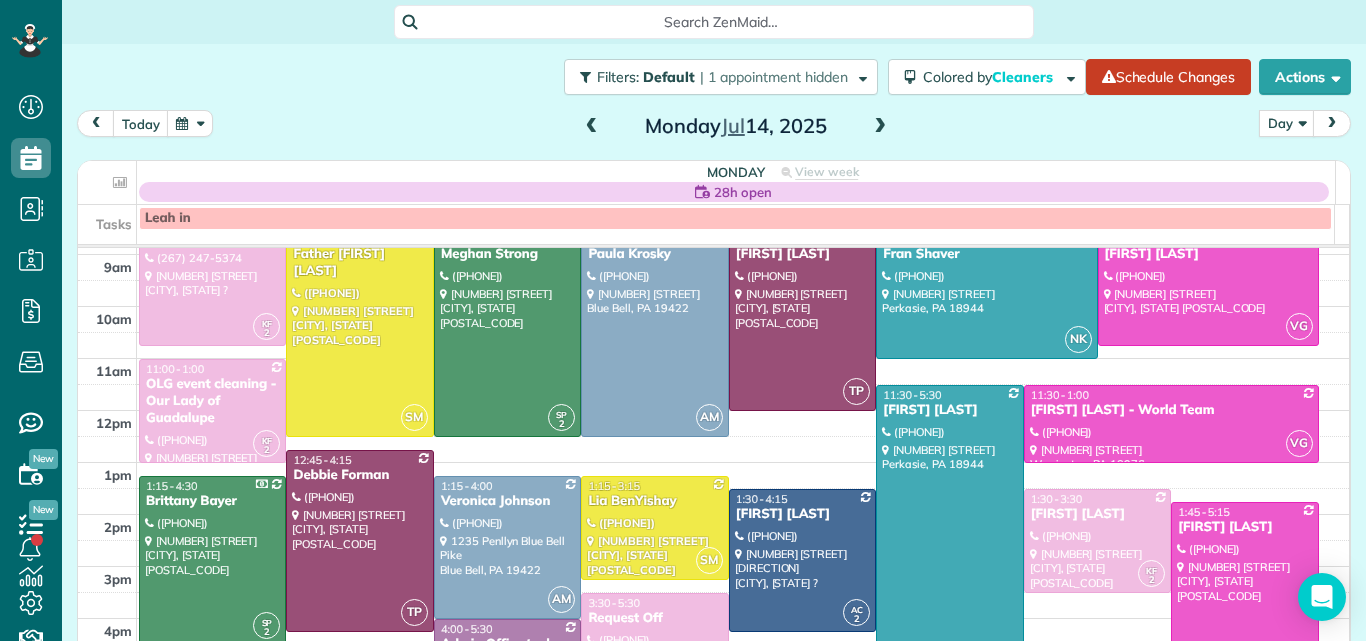 scroll, scrollTop: 57, scrollLeft: 0, axis: vertical 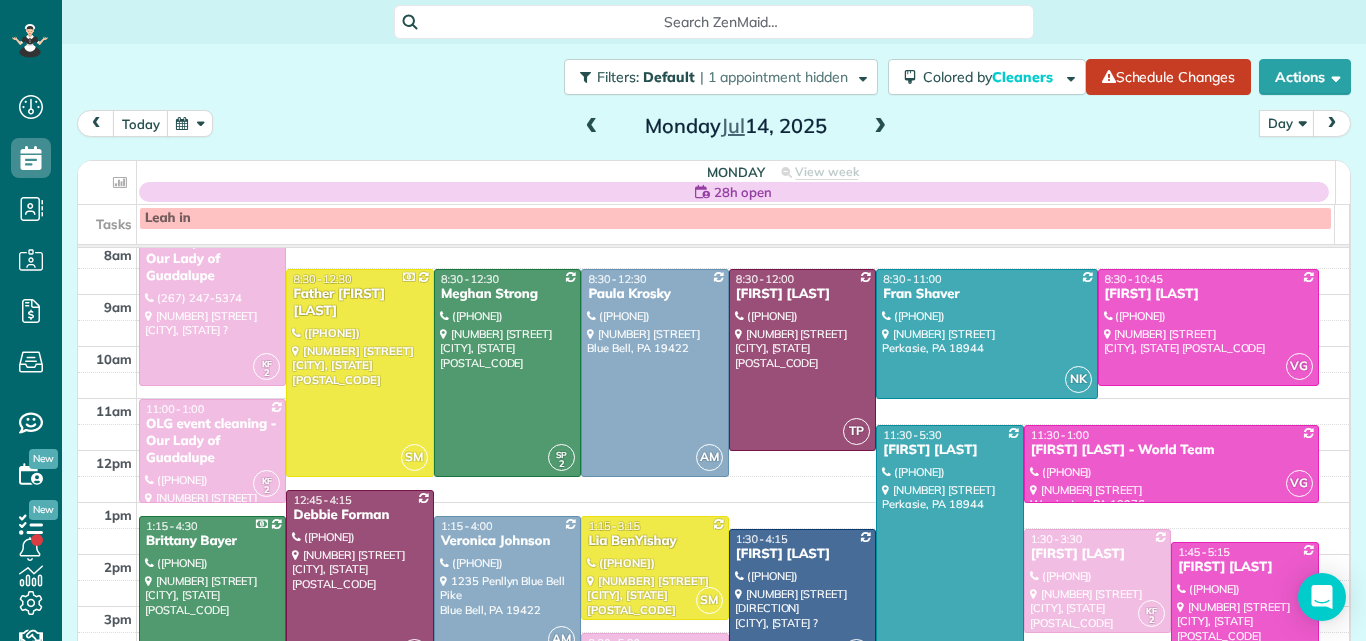 click at bounding box center (880, 127) 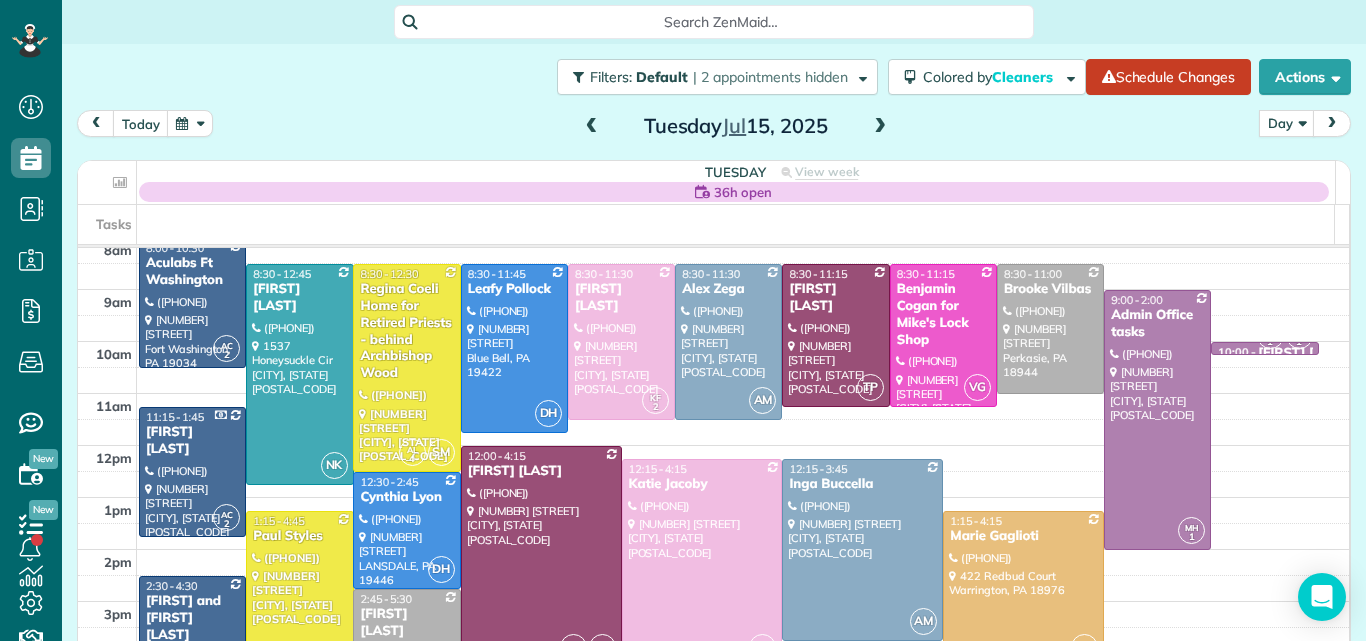 scroll, scrollTop: 57, scrollLeft: 0, axis: vertical 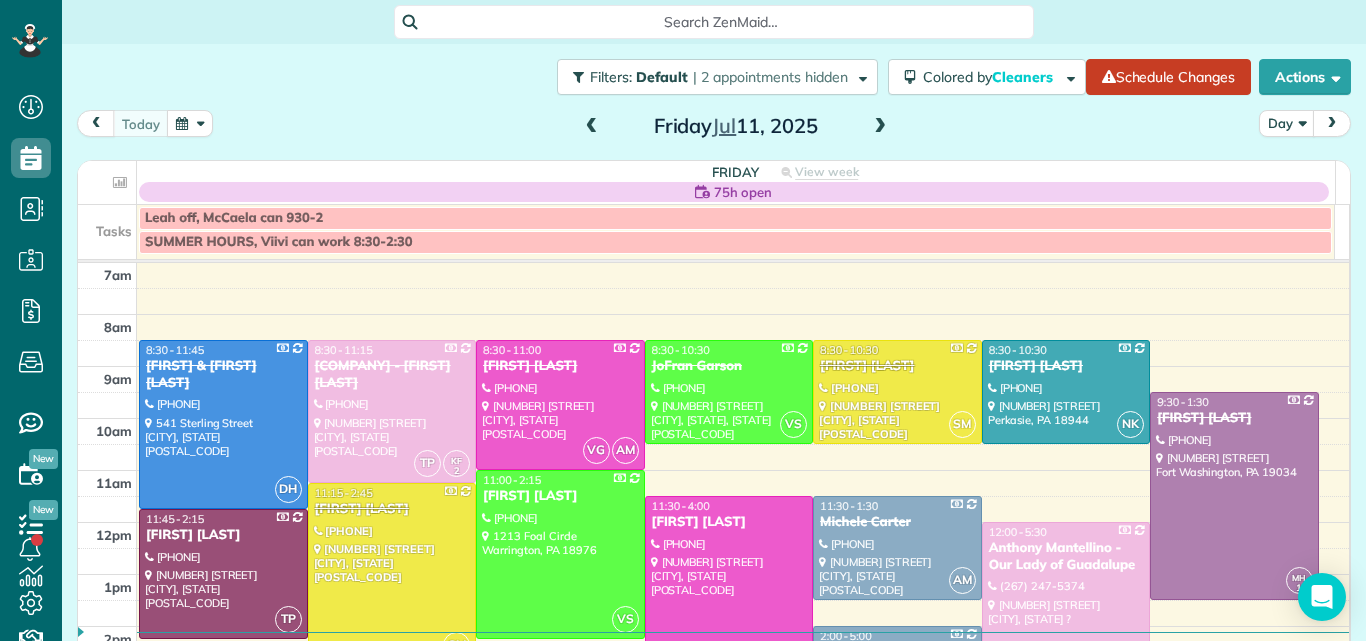 click at bounding box center (880, 127) 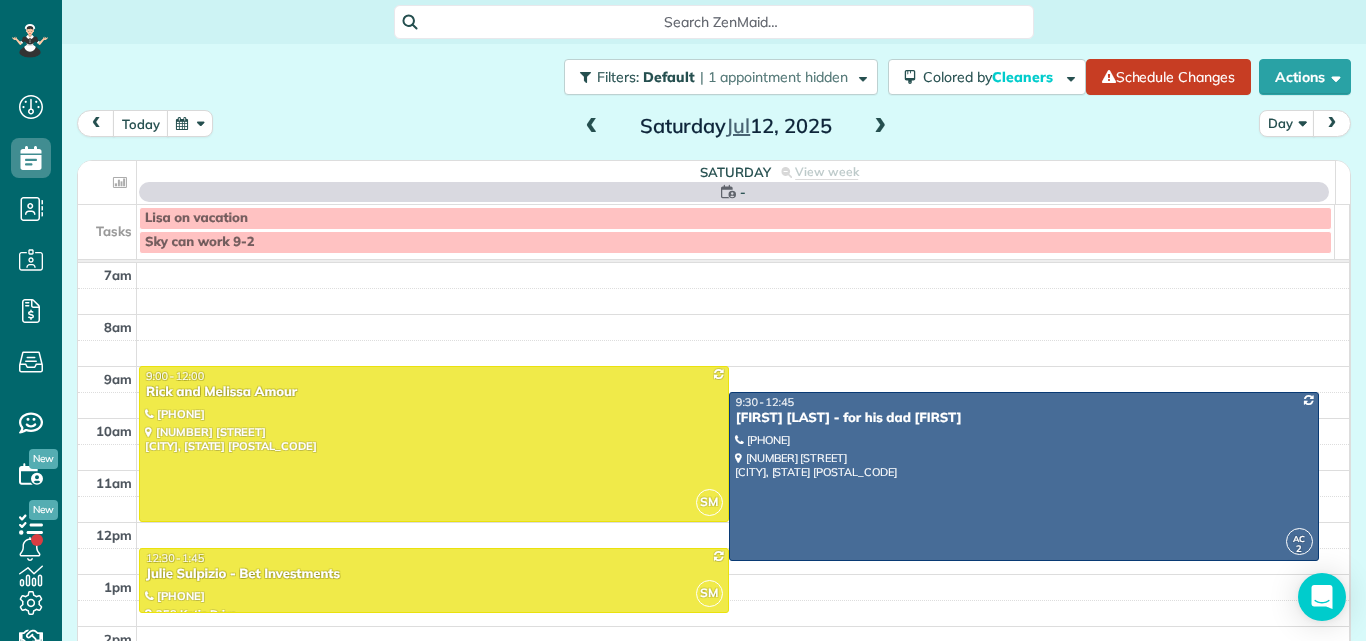 click at bounding box center [880, 127] 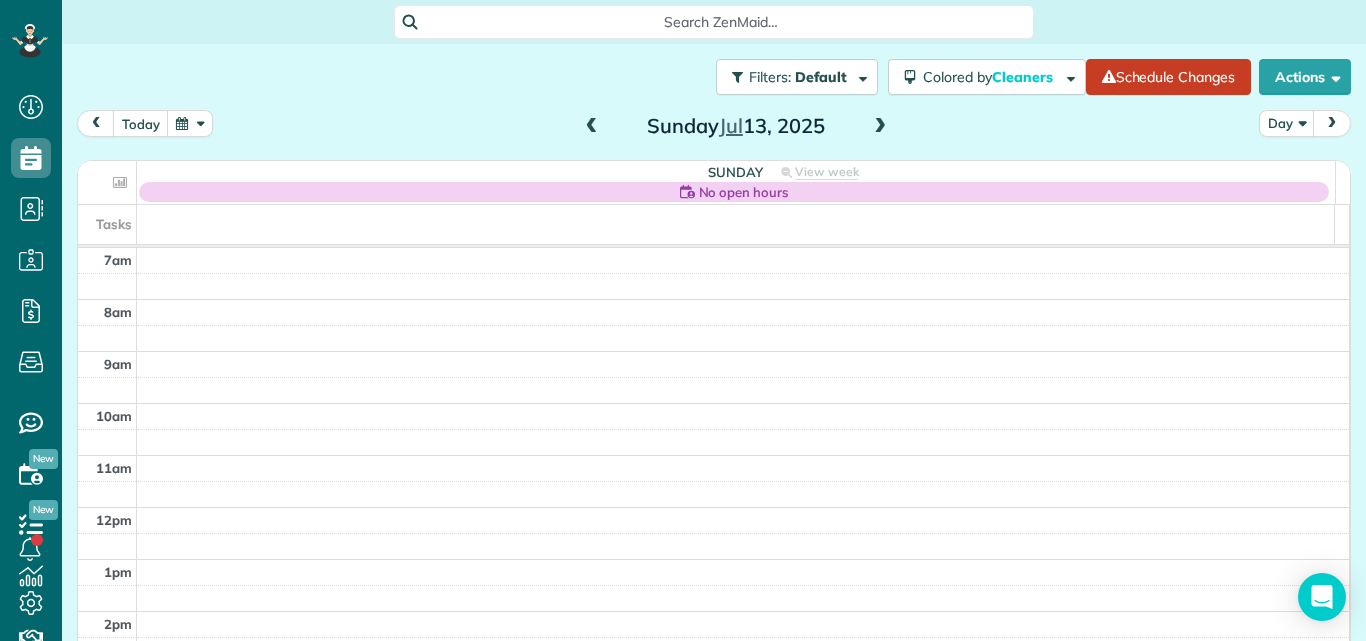 click at bounding box center [880, 127] 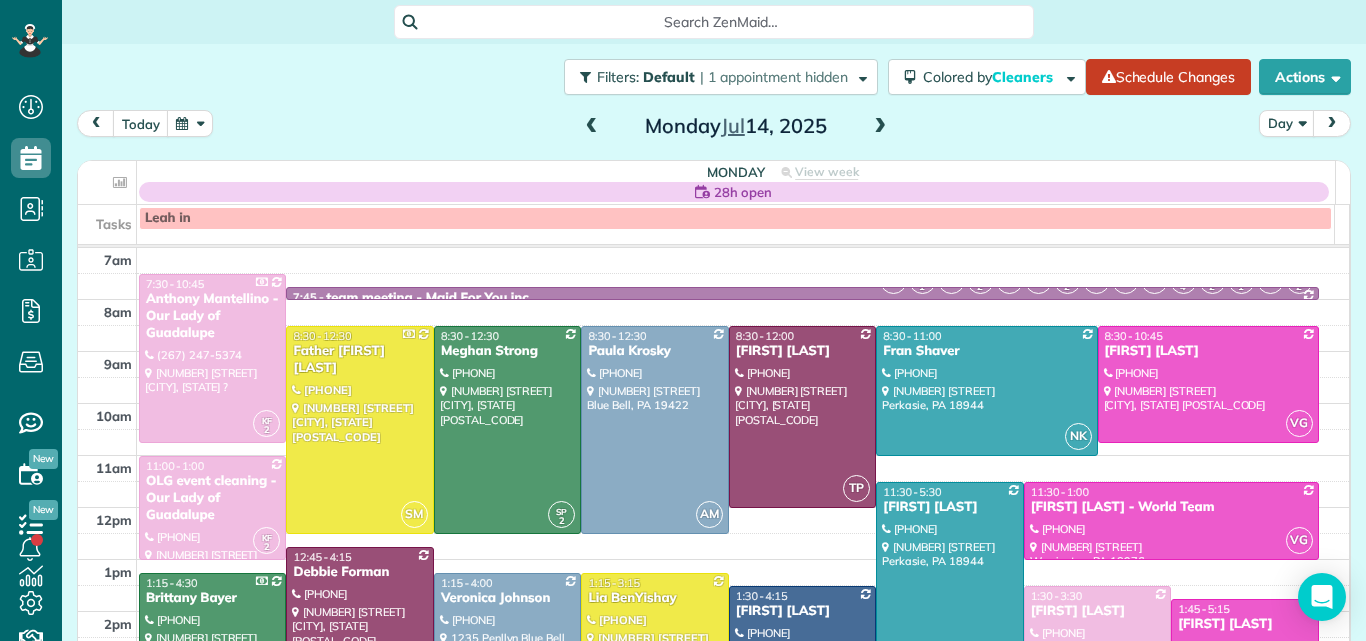 click at bounding box center [880, 127] 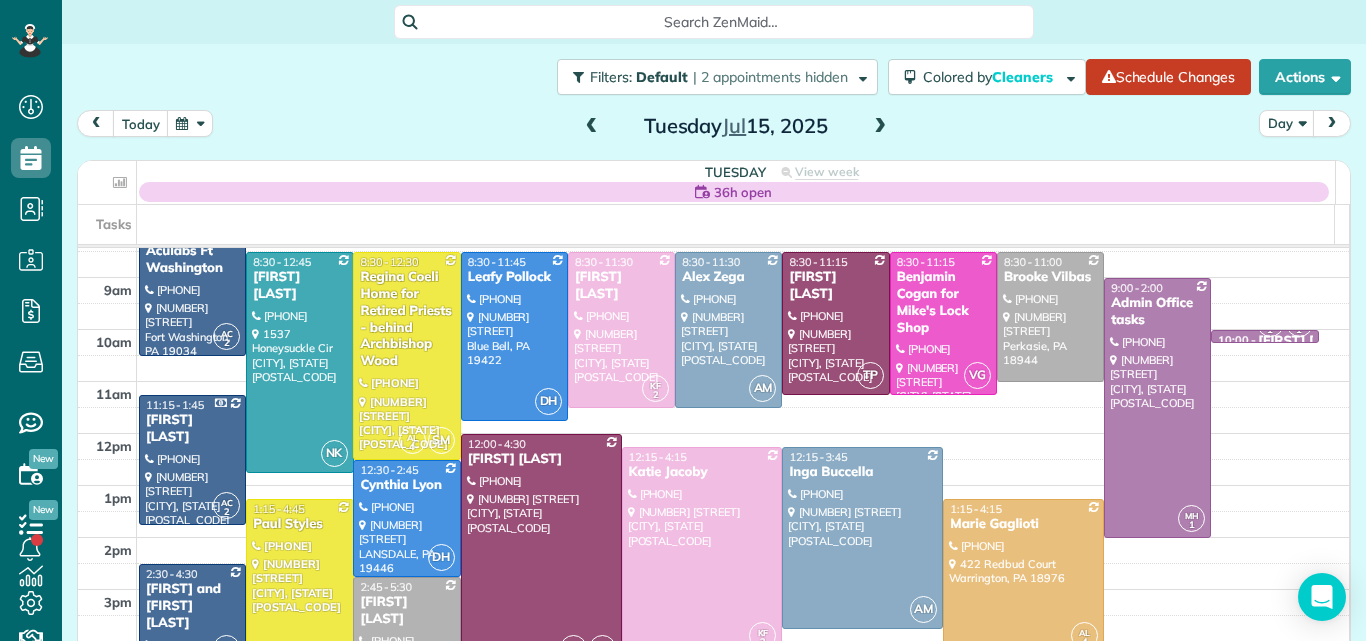 scroll, scrollTop: 2, scrollLeft: 0, axis: vertical 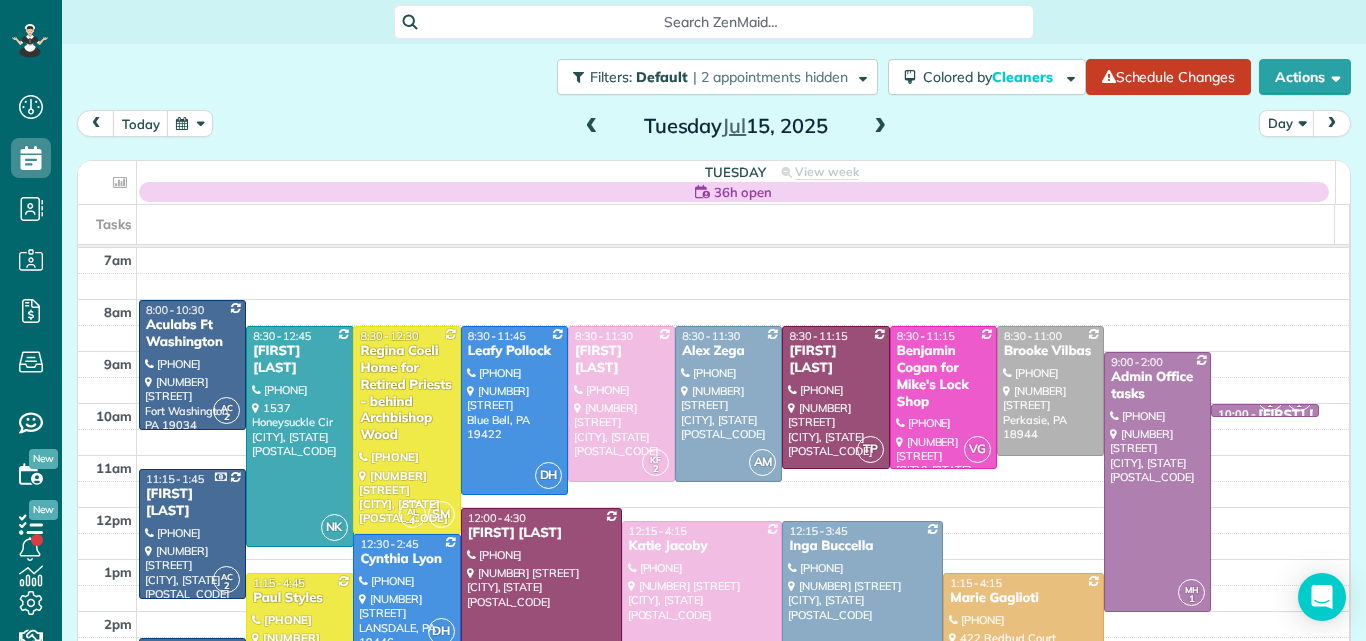 click at bounding box center [880, 127] 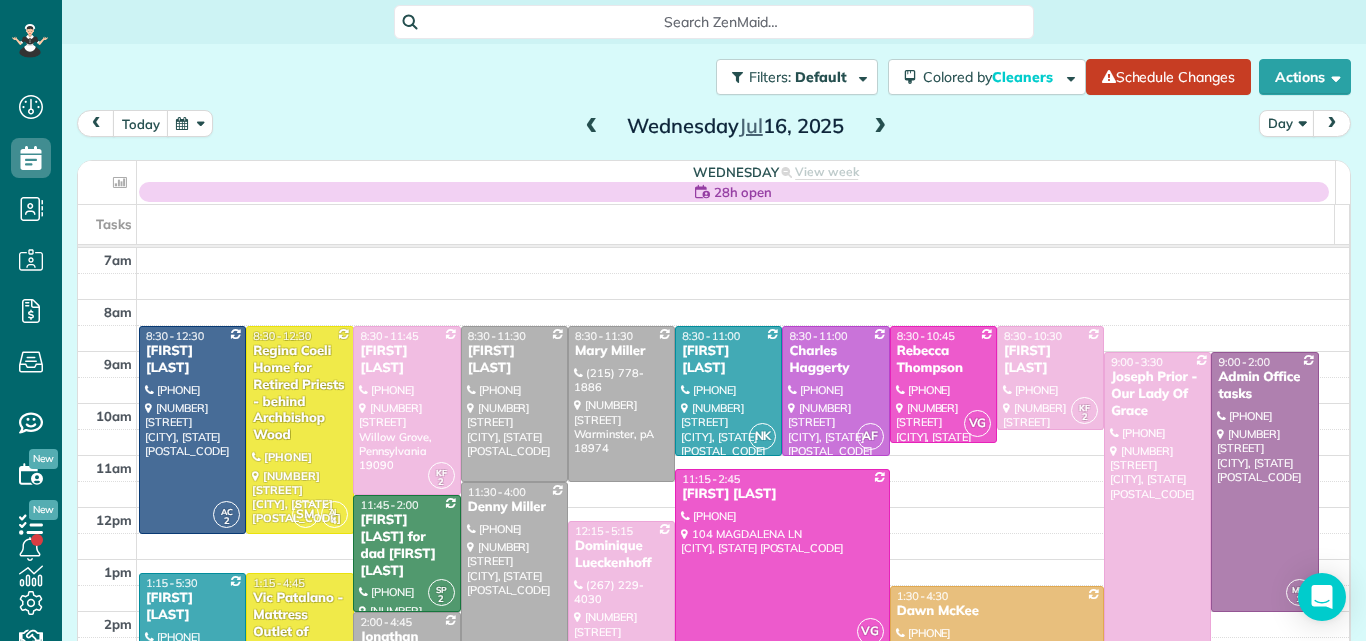 click at bounding box center (592, 127) 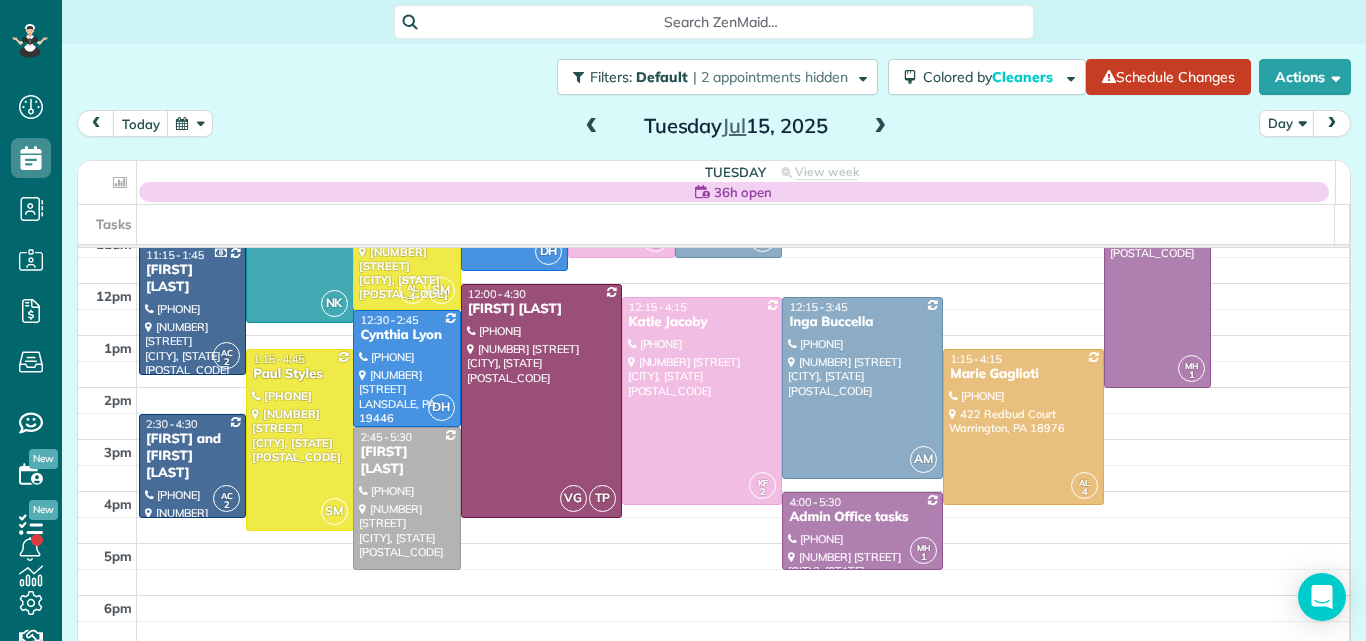 scroll, scrollTop: 198, scrollLeft: 0, axis: vertical 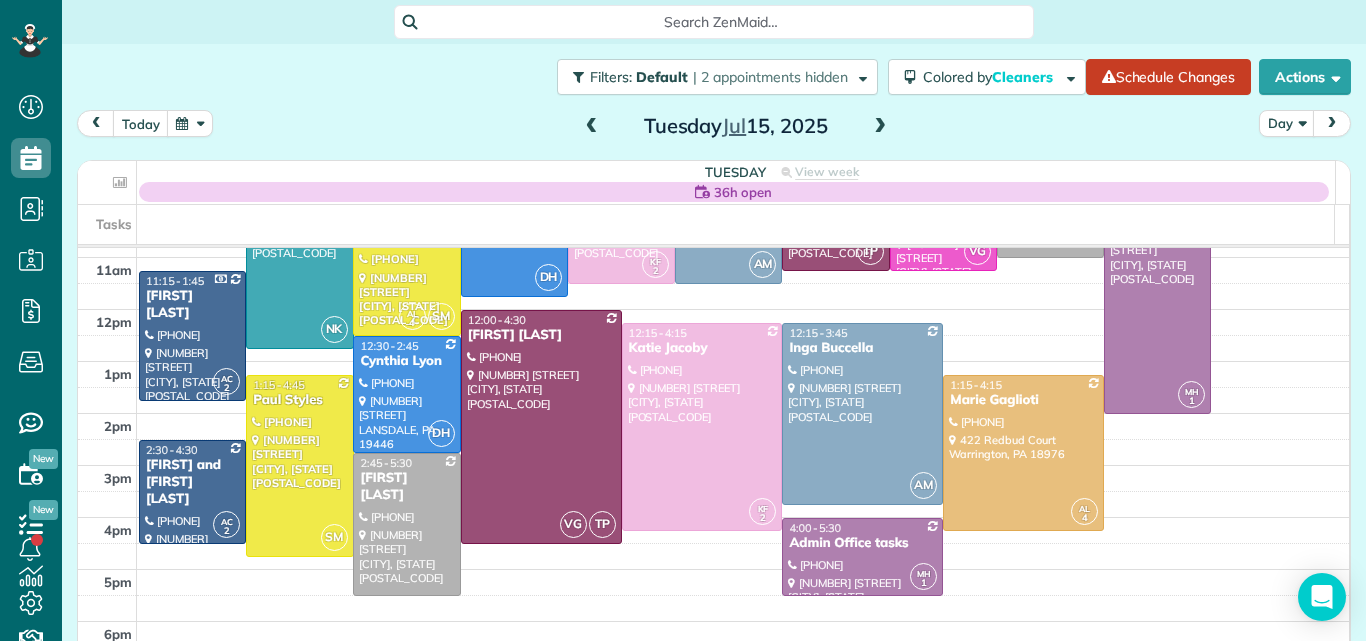 click at bounding box center (592, 127) 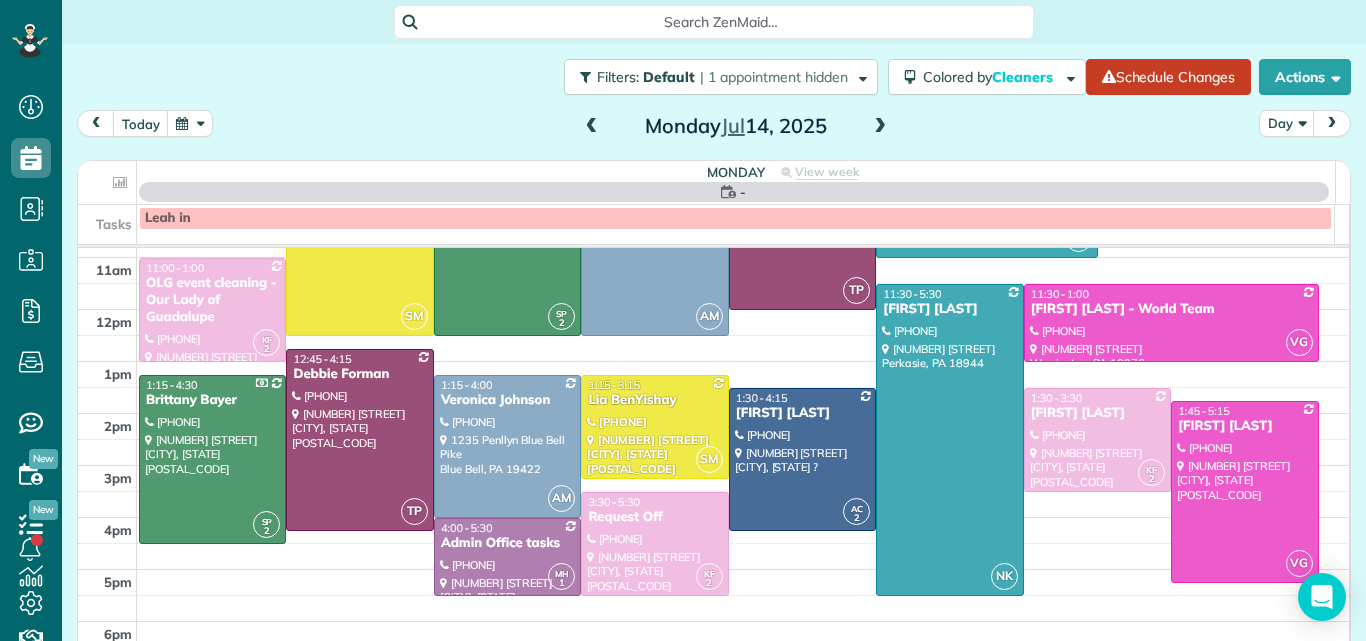 scroll, scrollTop: 0, scrollLeft: 0, axis: both 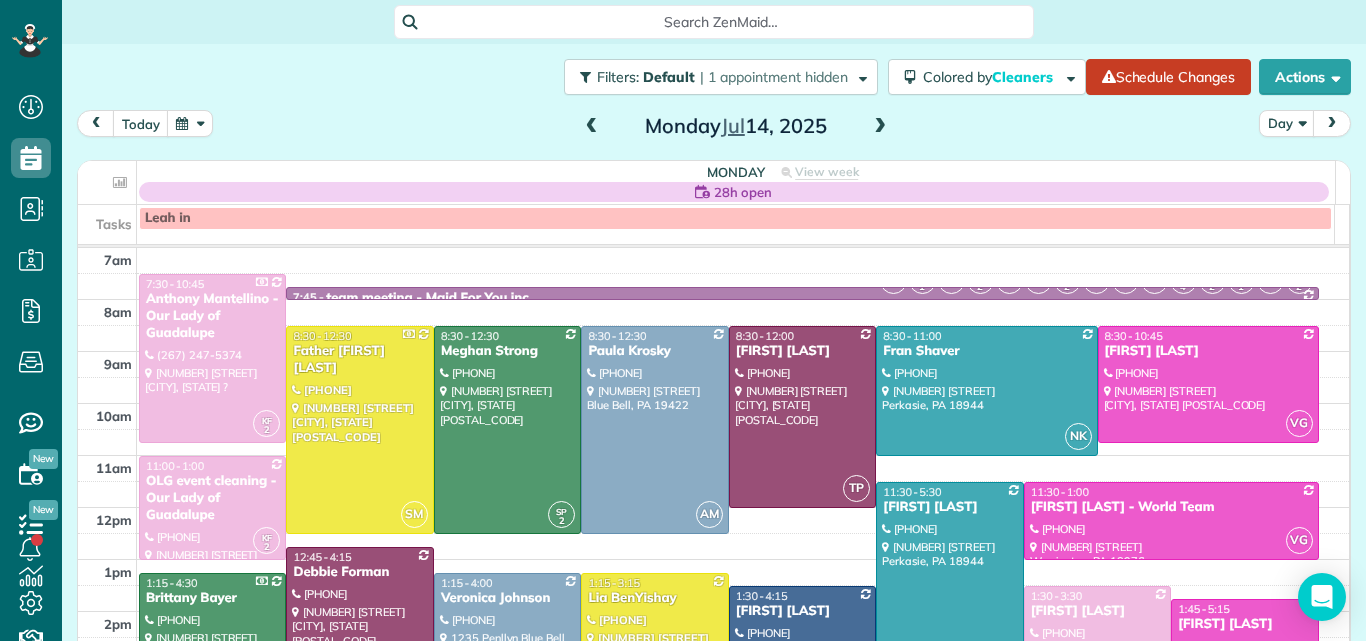 click at bounding box center (592, 127) 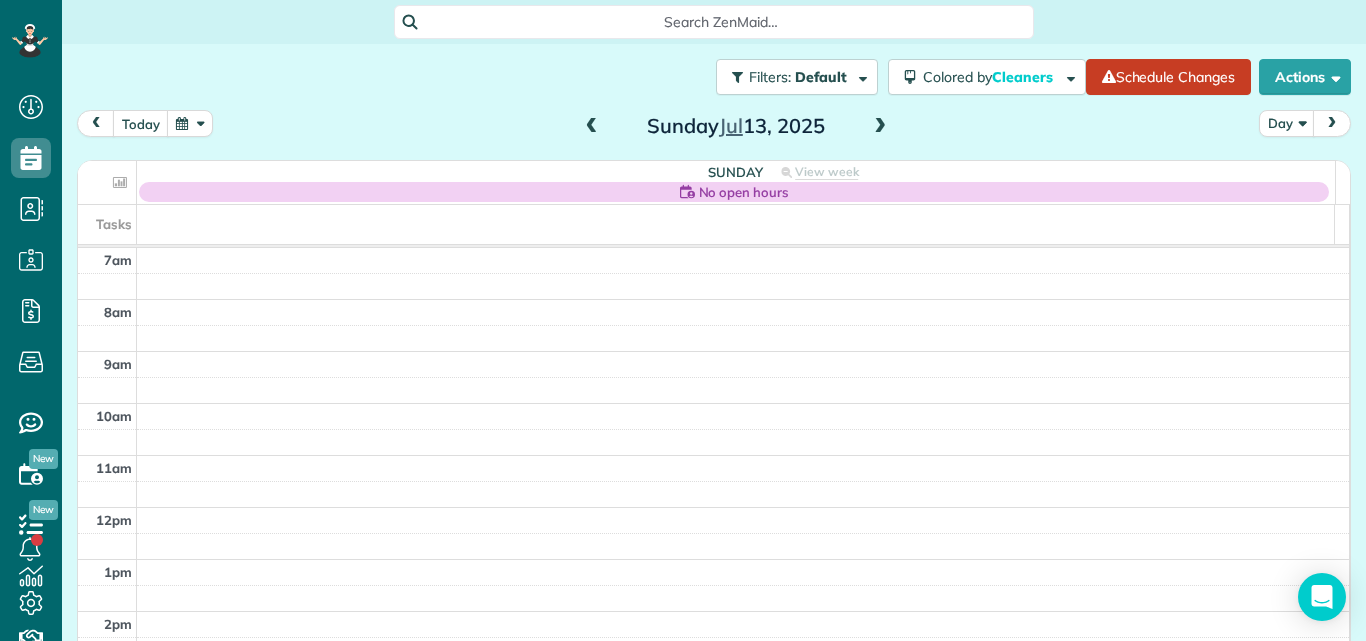 click at bounding box center (592, 127) 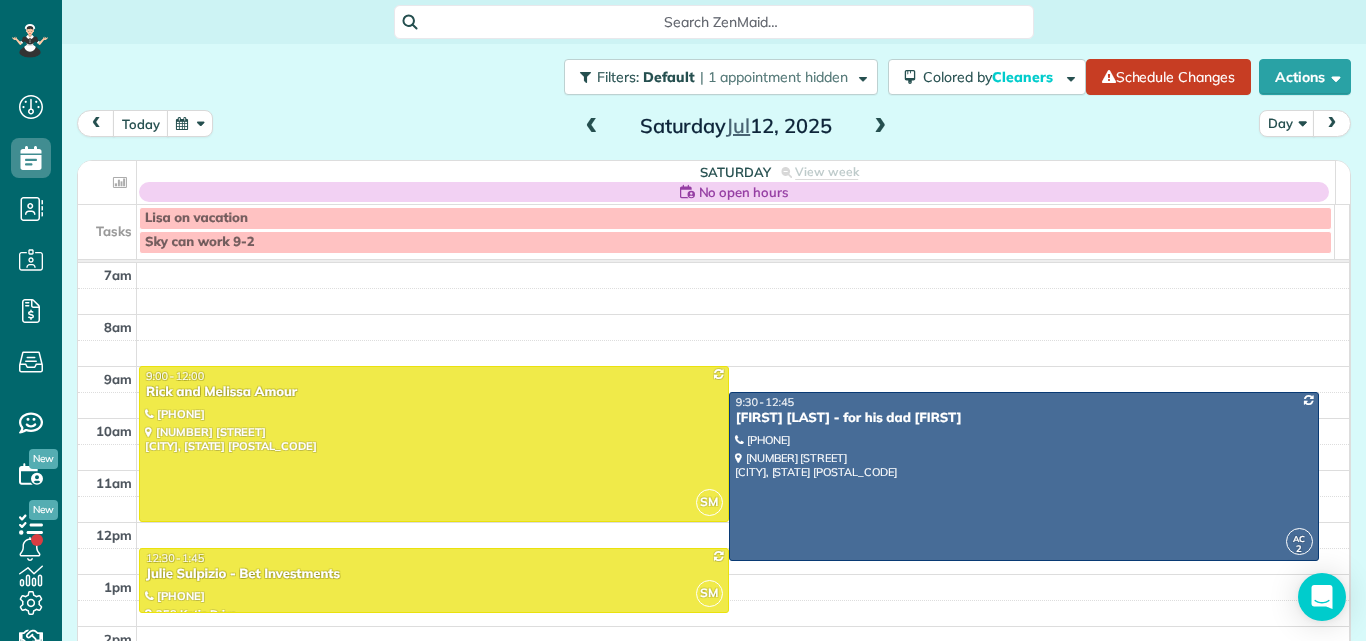 click at bounding box center [592, 127] 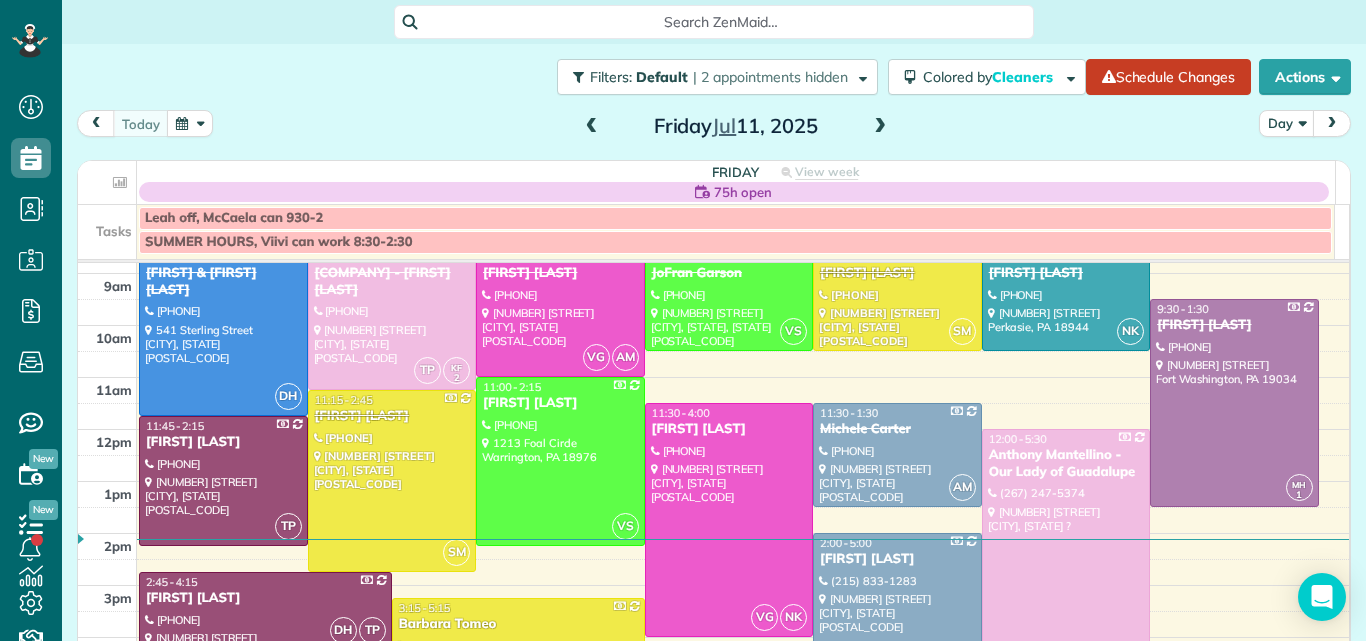scroll, scrollTop: 103, scrollLeft: 0, axis: vertical 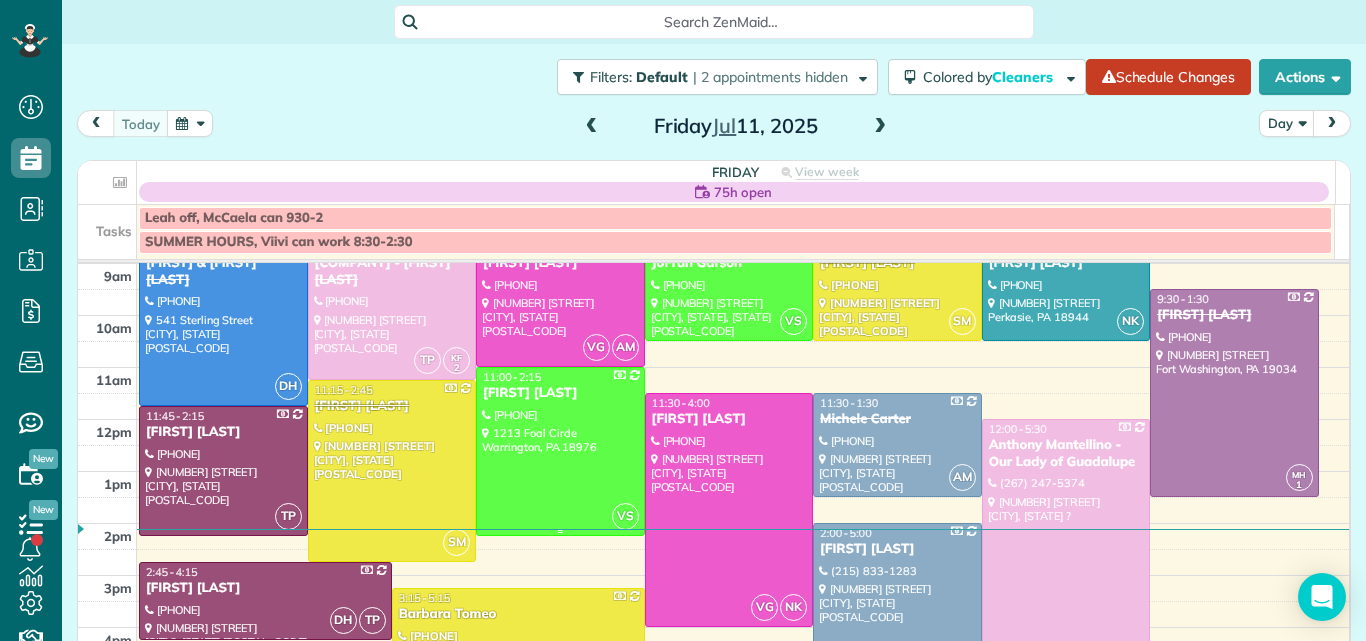 click at bounding box center (560, 451) 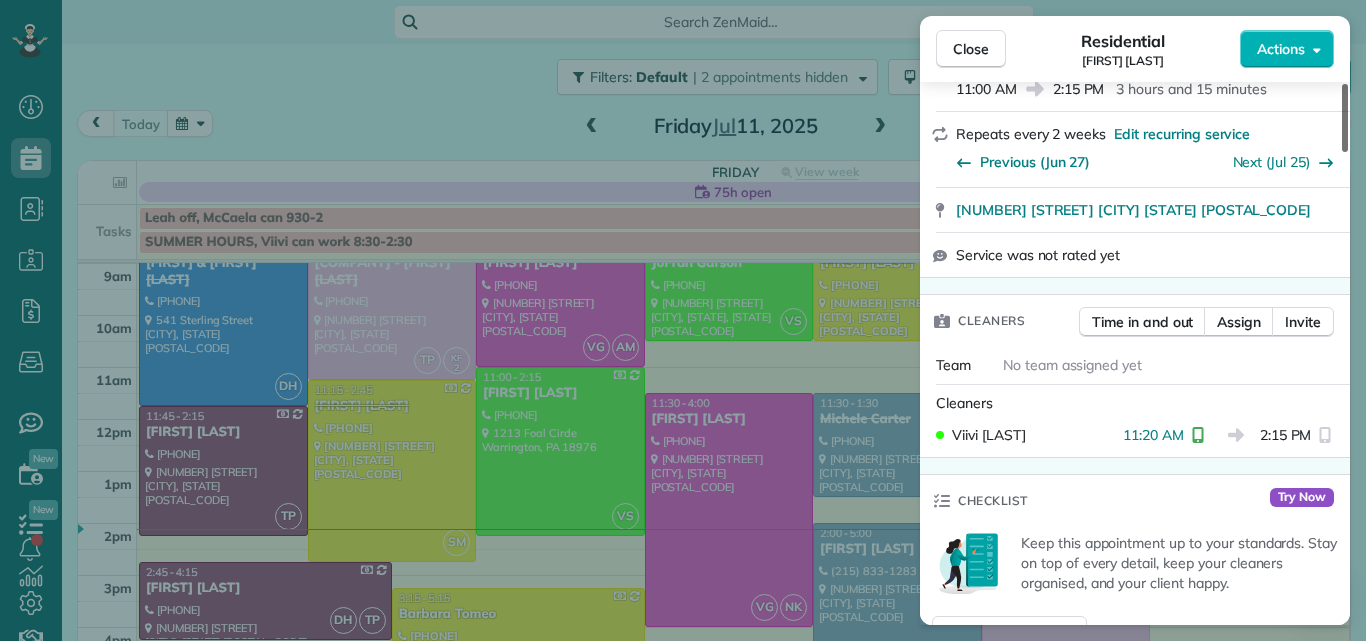 scroll, scrollTop: 366, scrollLeft: 0, axis: vertical 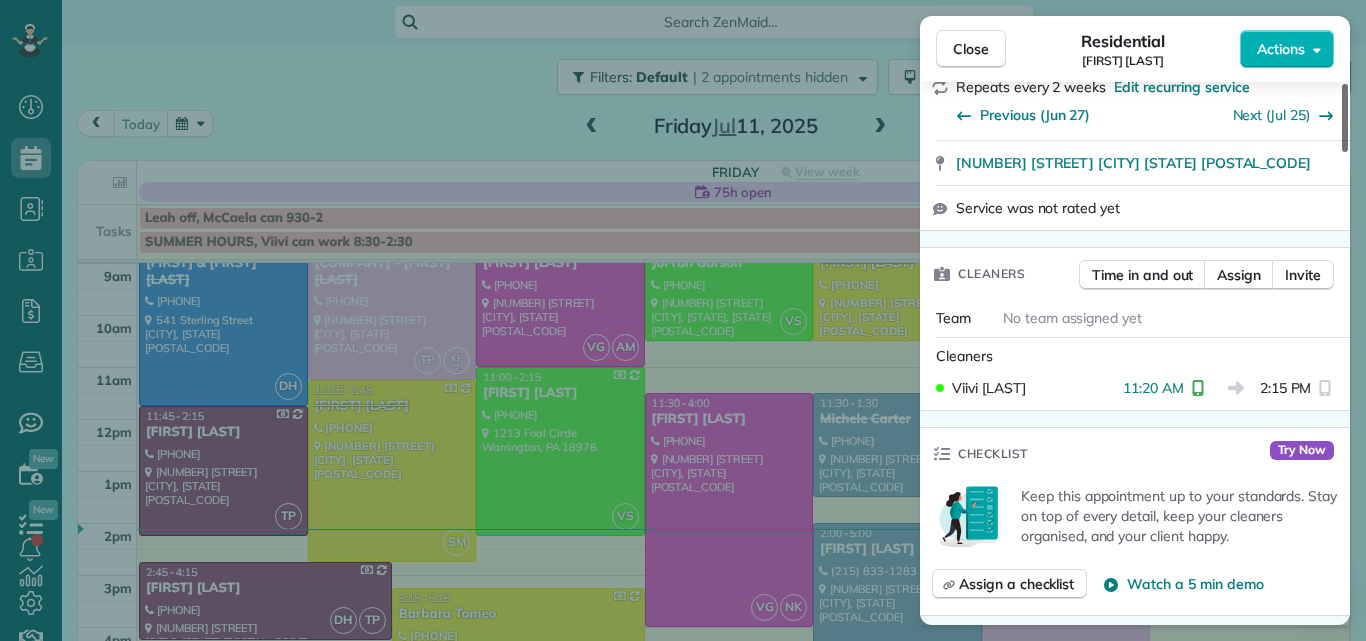 drag, startPoint x: 1343, startPoint y: 139, endPoint x: 1340, endPoint y: 185, distance: 46.09772 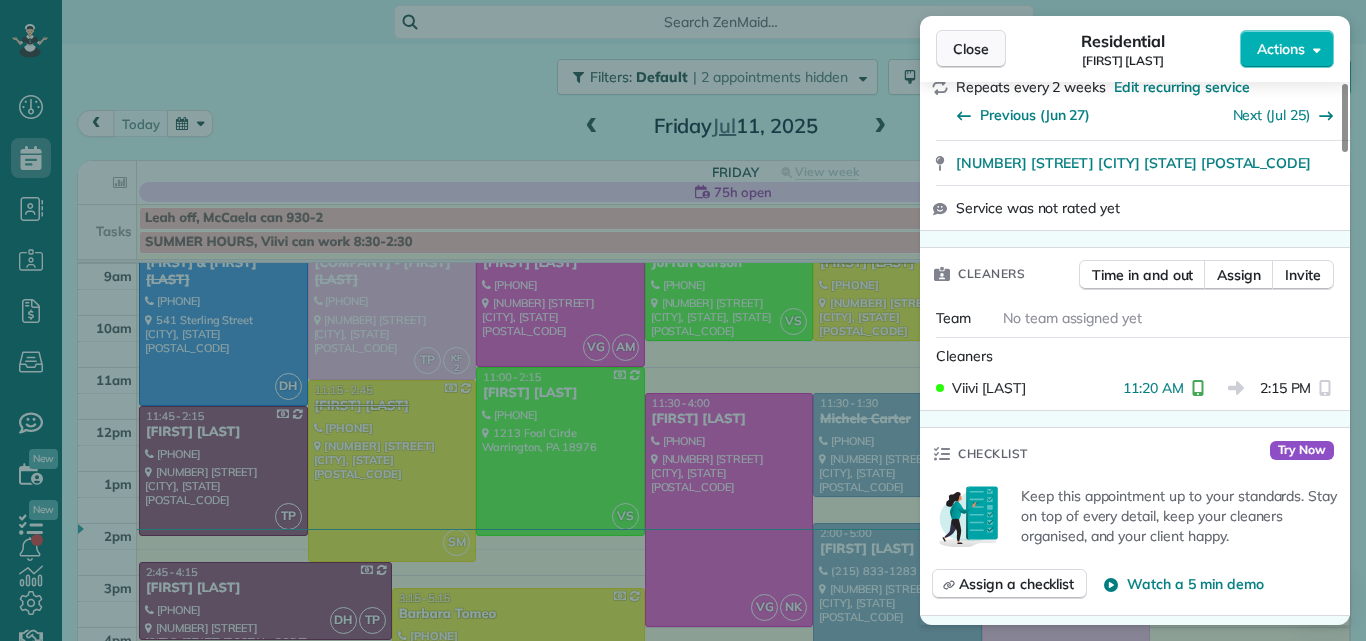 click on "Close" at bounding box center (971, 49) 